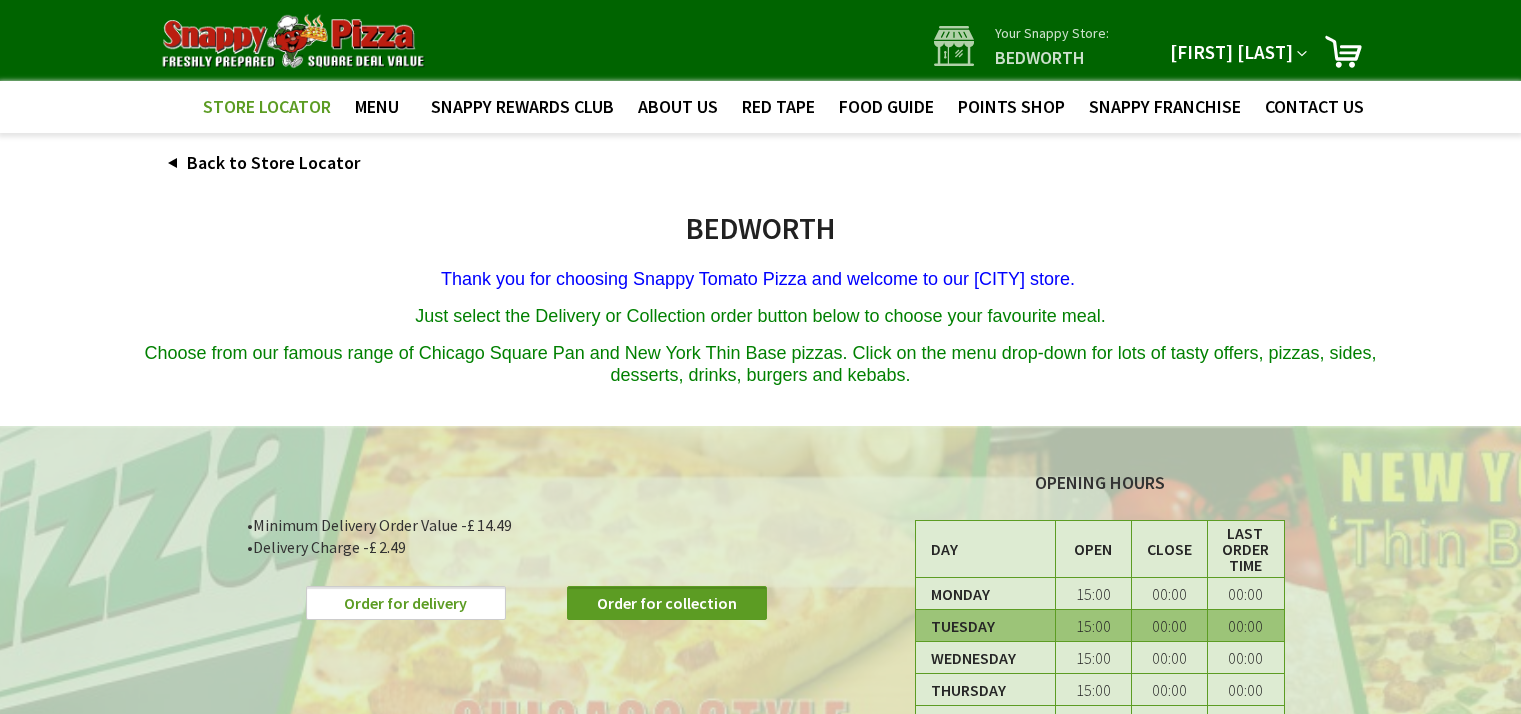 scroll, scrollTop: 0, scrollLeft: 0, axis: both 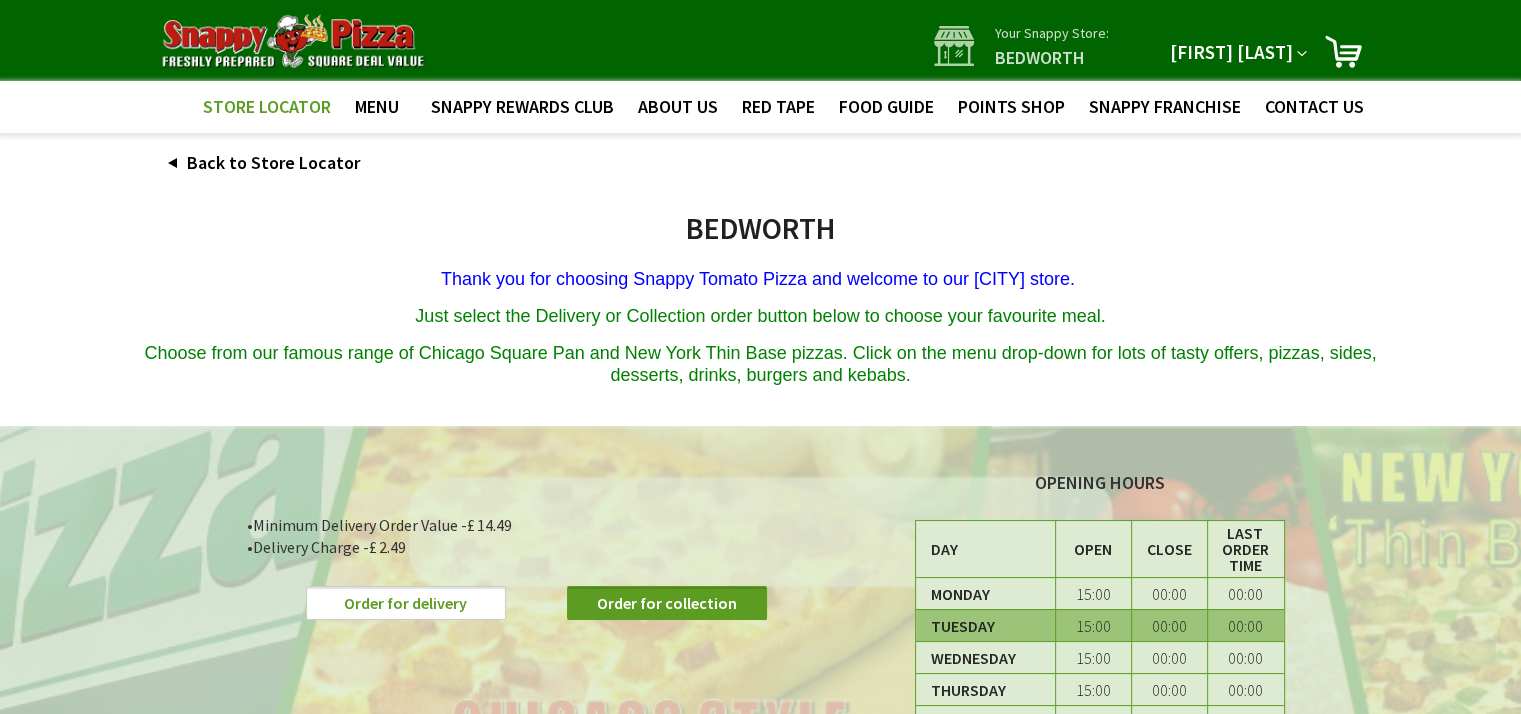 type on "[USERNAME]@[DOMAIN]" 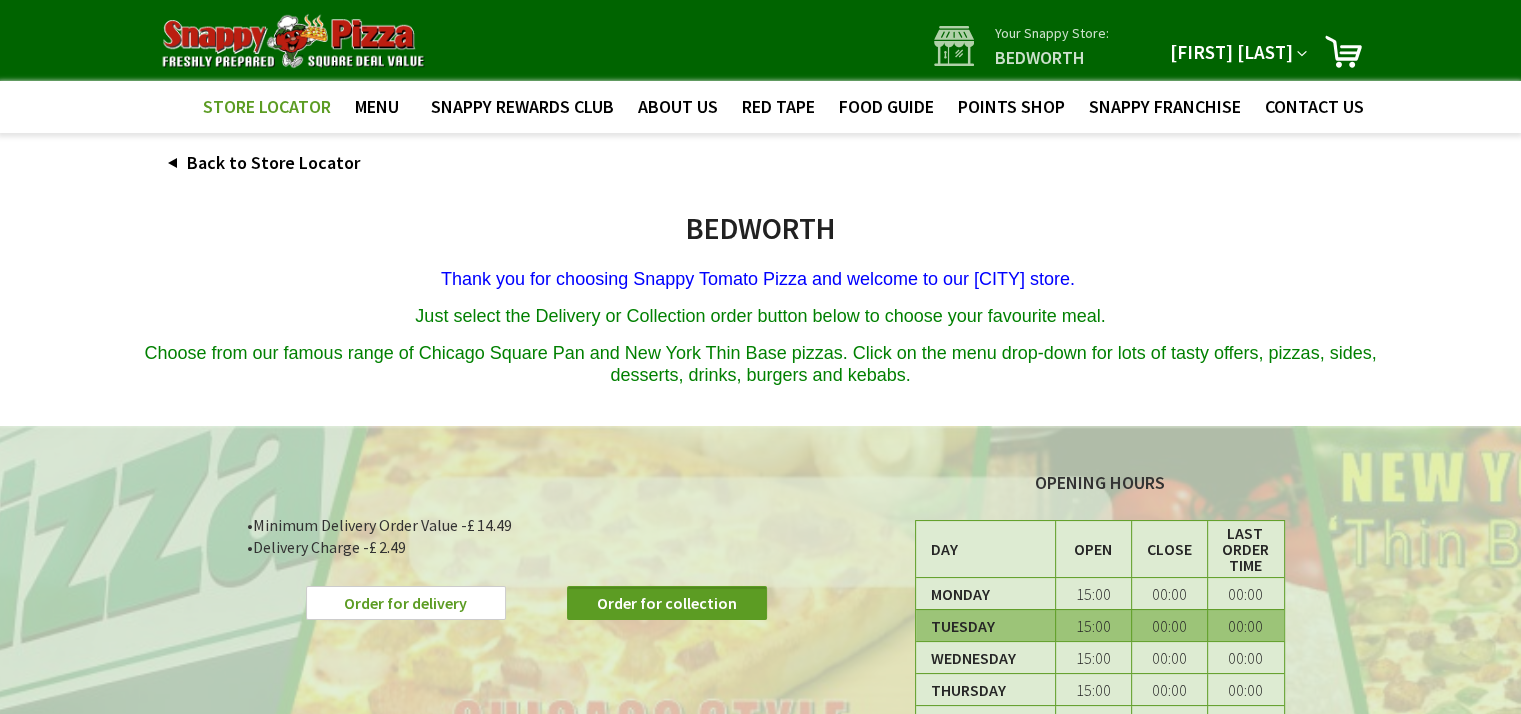 click on "Order for delivery" at bounding box center (406, 603) 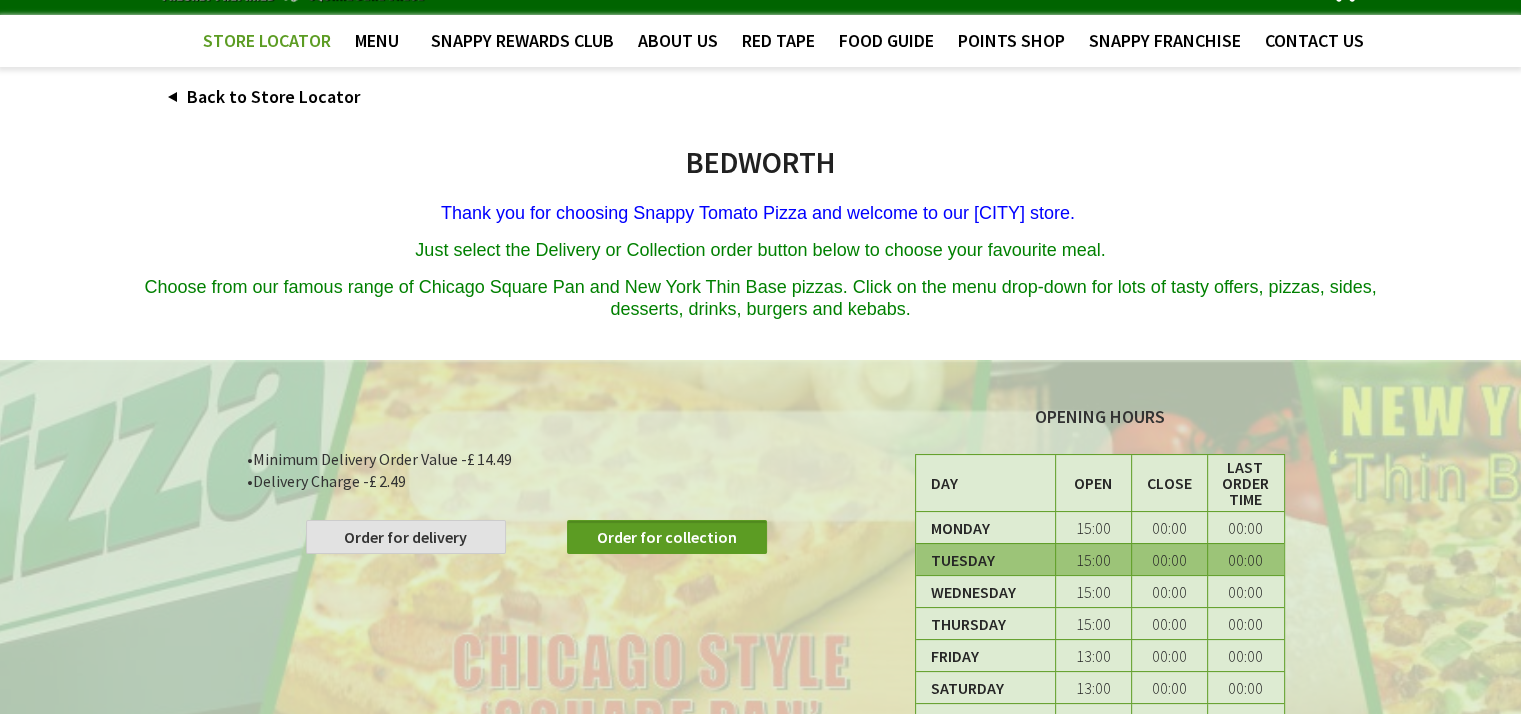 scroll, scrollTop: 100, scrollLeft: 0, axis: vertical 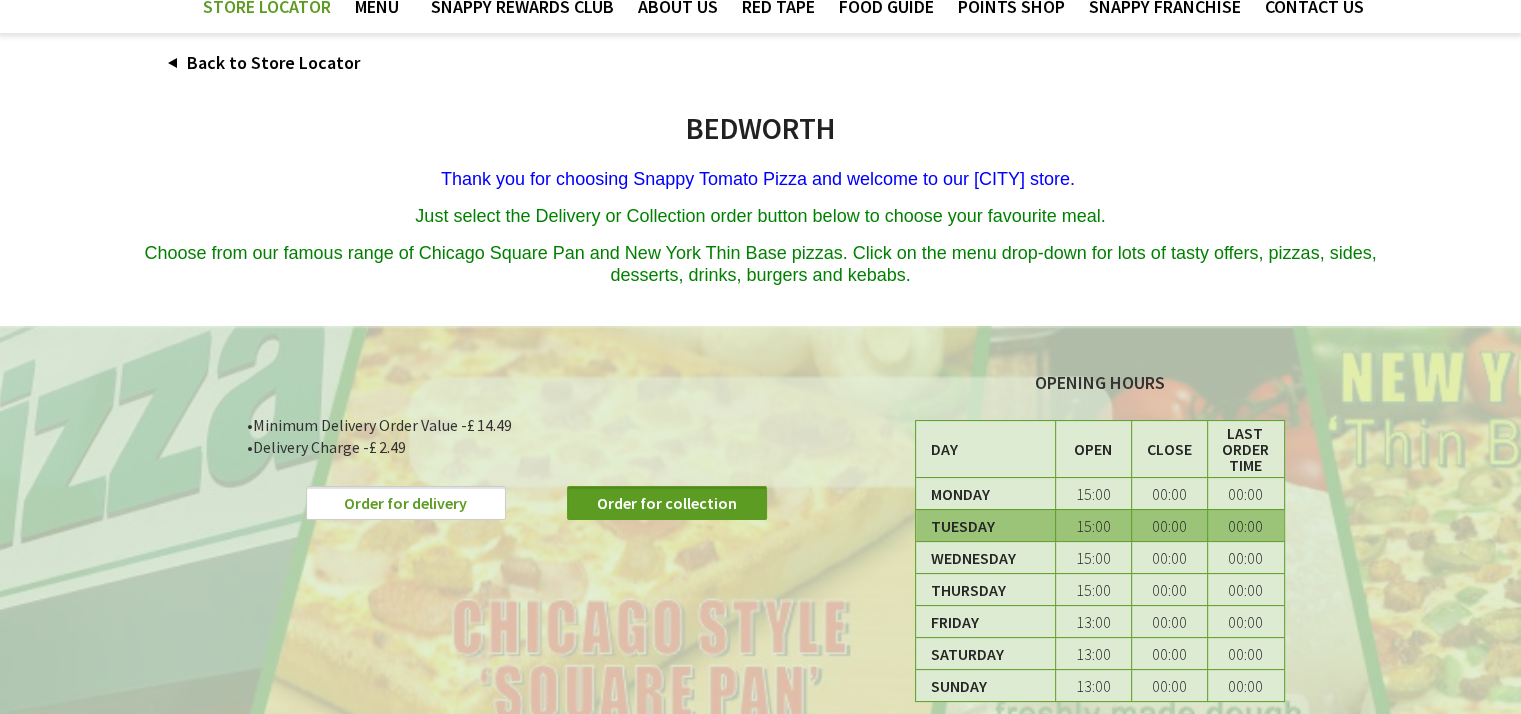 type on "[USERNAME]@[DOMAIN]" 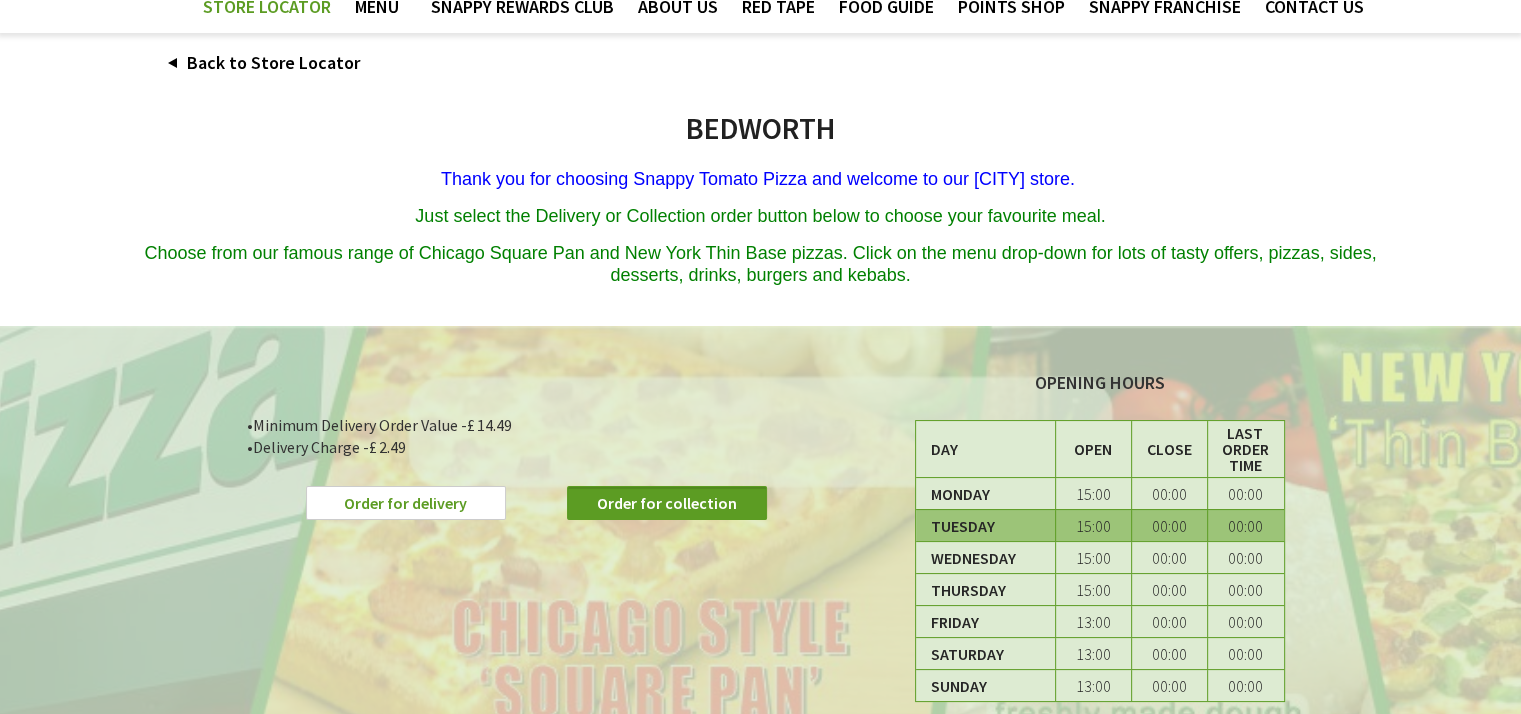click on "Order for delivery" at bounding box center [406, 503] 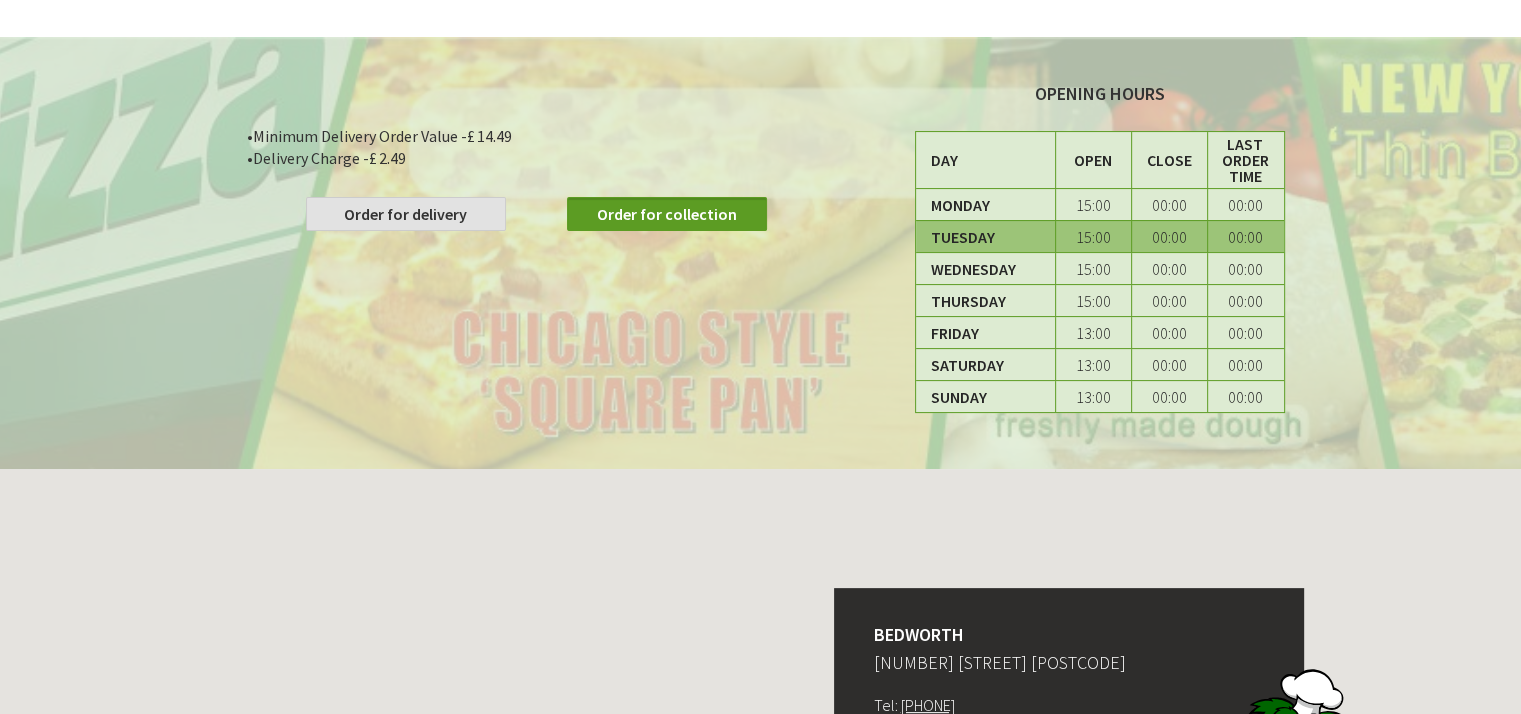 scroll, scrollTop: 400, scrollLeft: 0, axis: vertical 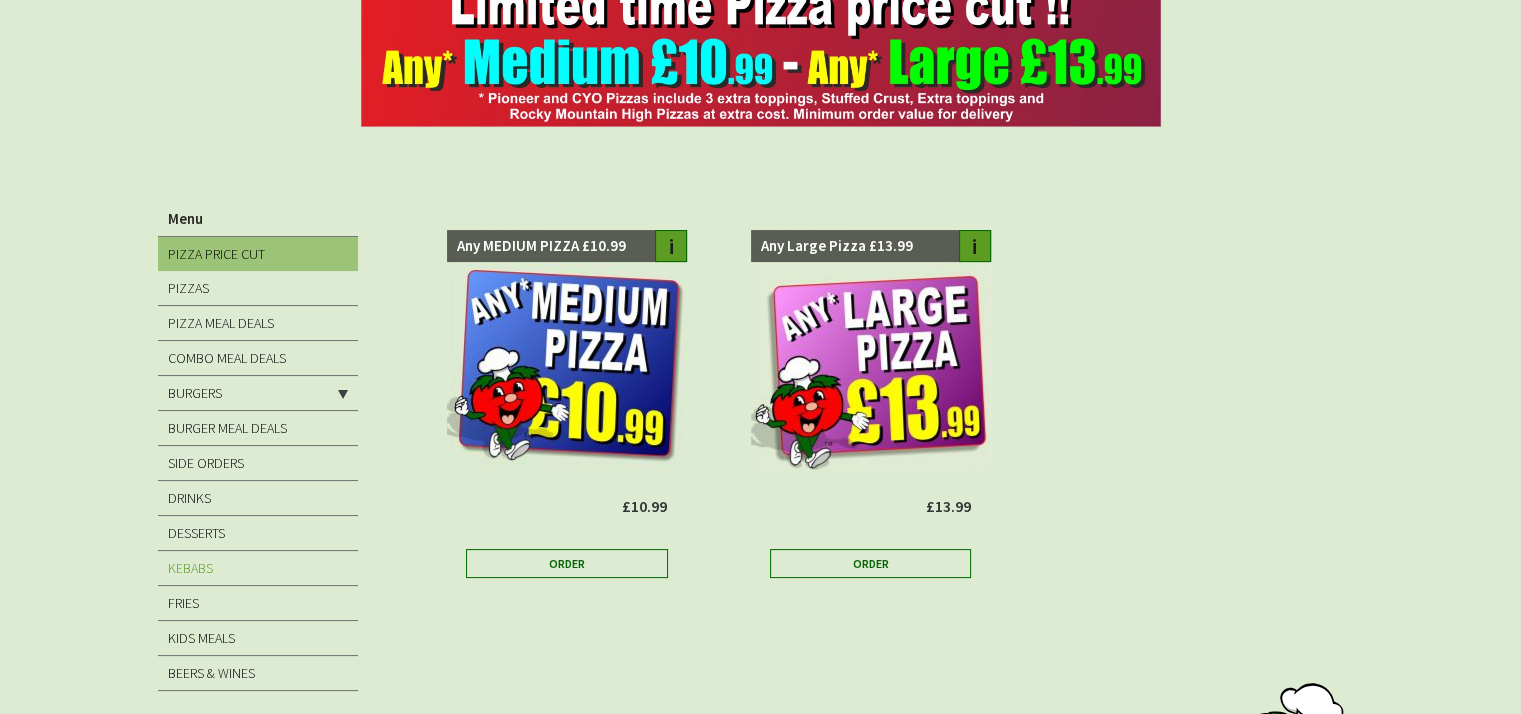 type on "[EMAIL]" 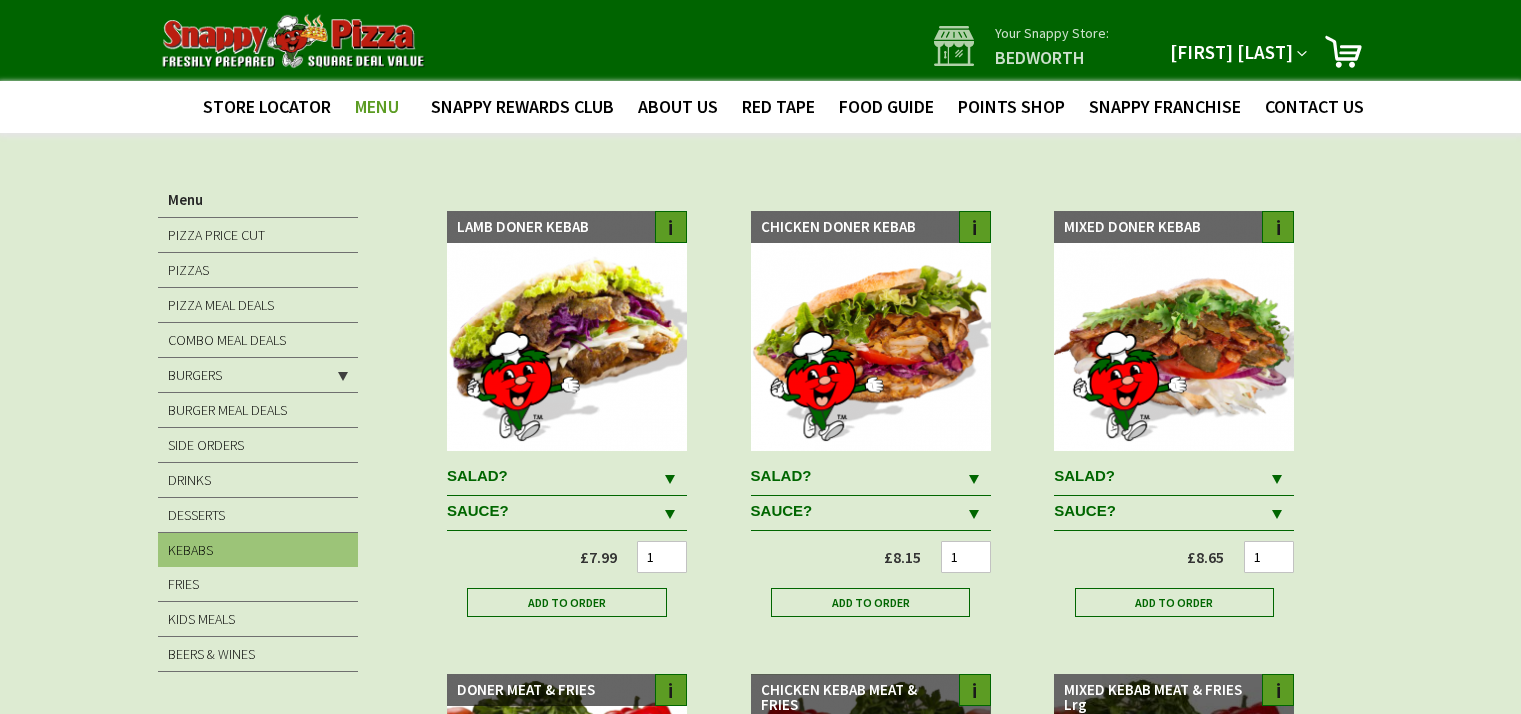 scroll, scrollTop: 0, scrollLeft: 0, axis: both 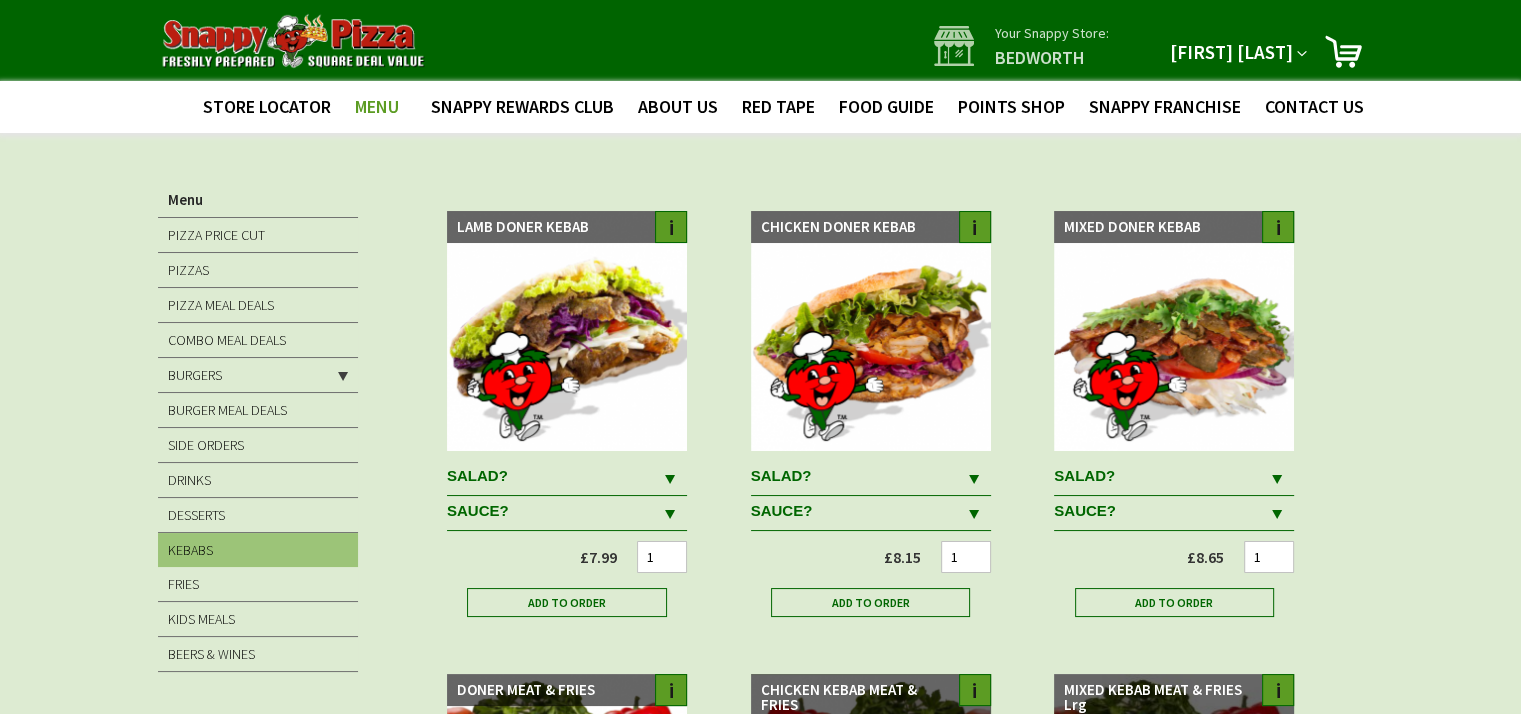 type on "[EMAIL]" 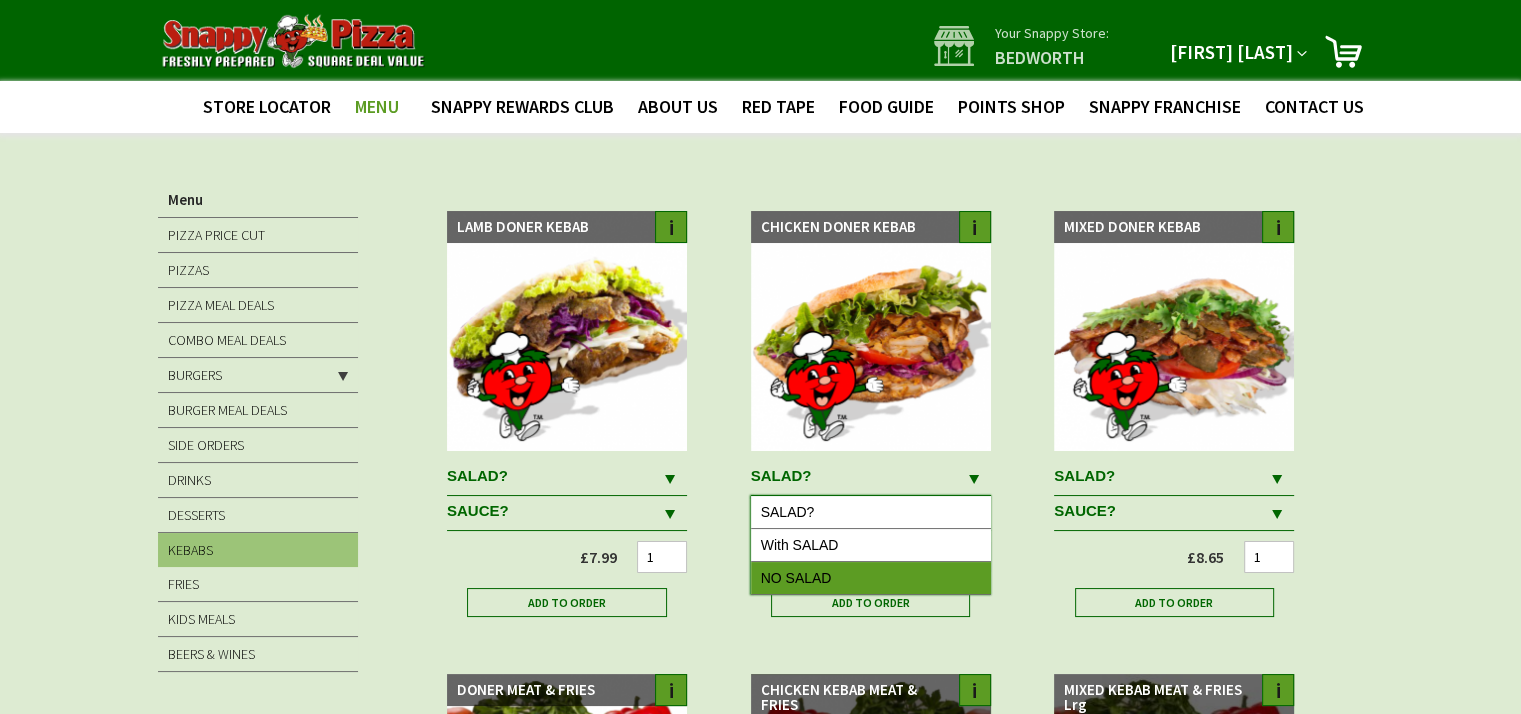 click on "NO SALAD" at bounding box center (871, 578) 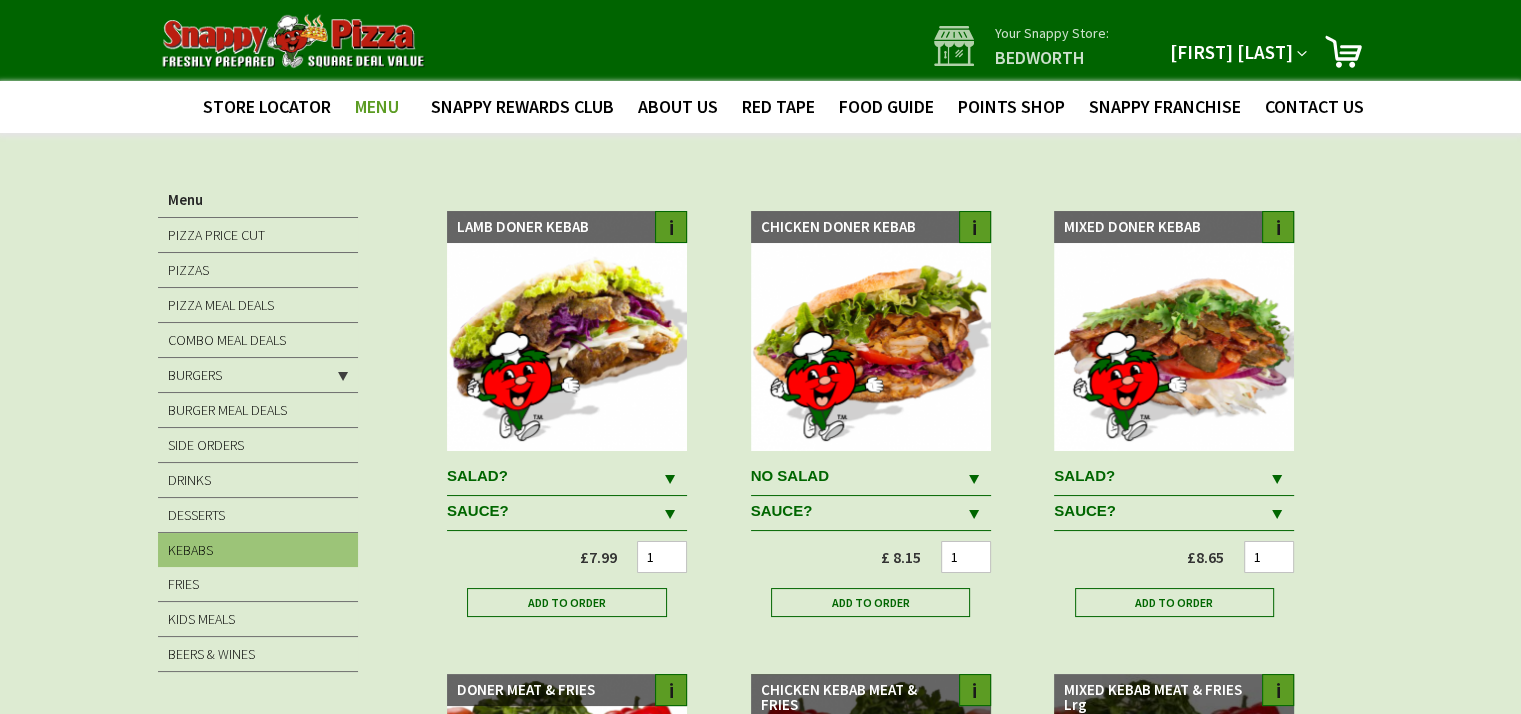 click on "SAUCE?" at bounding box center [856, 476] 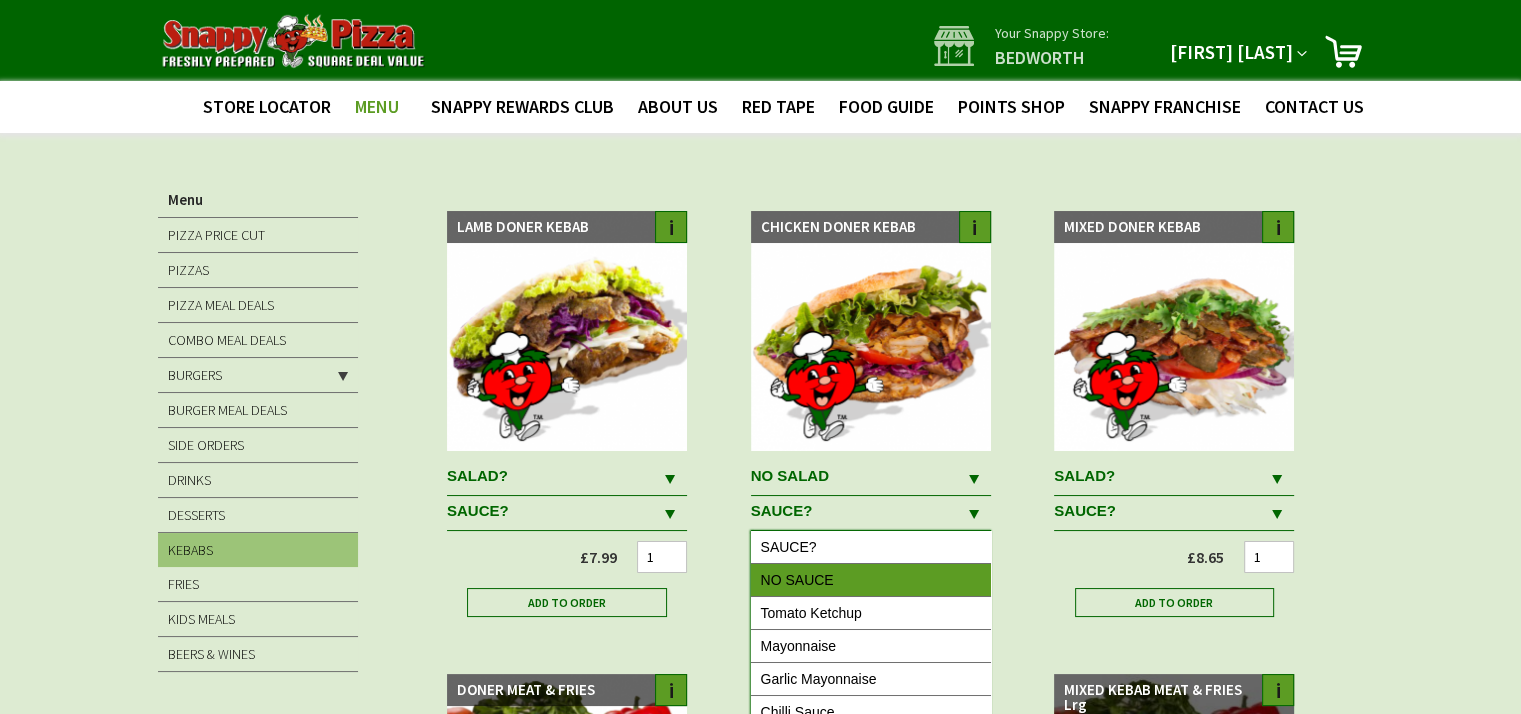click on "NO SAUCE" at bounding box center (871, 580) 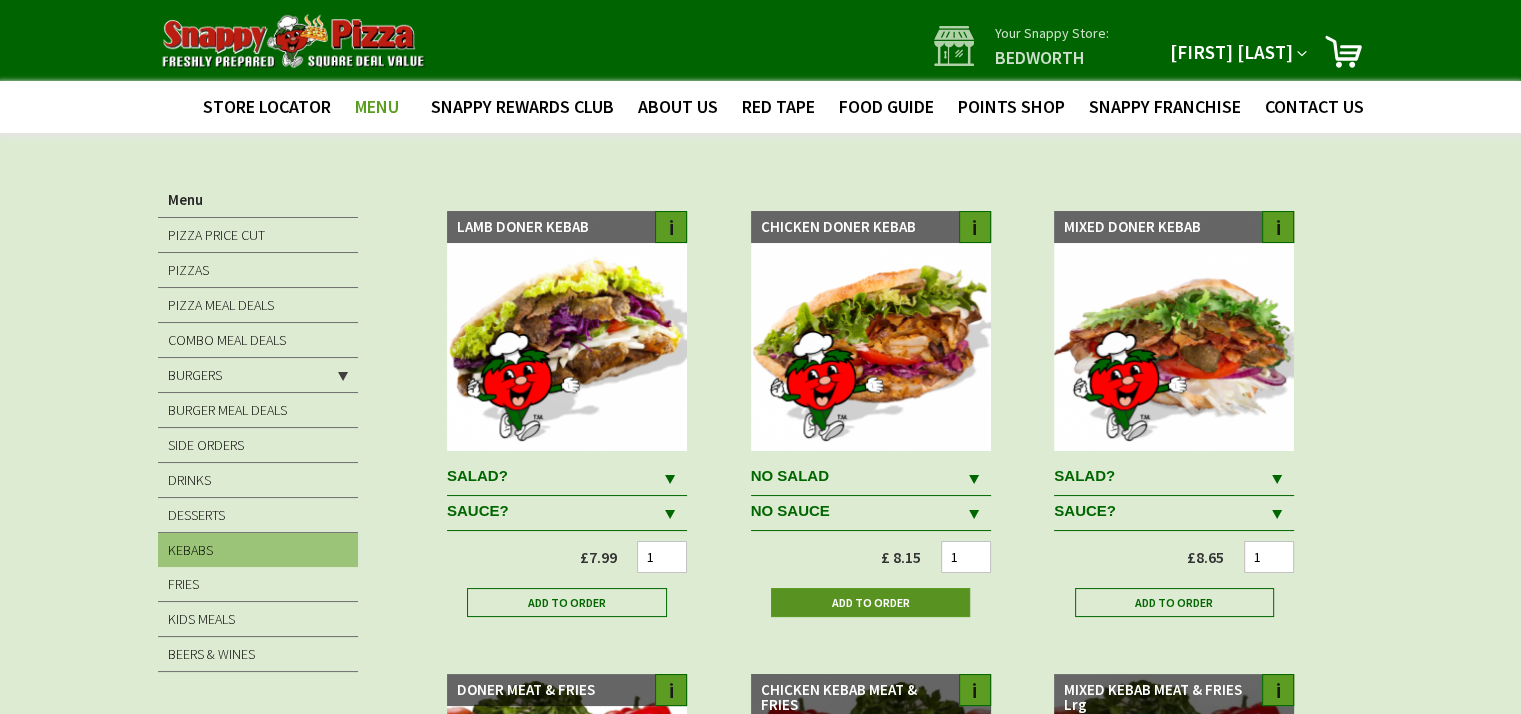 click on "Add to Order" at bounding box center [870, 602] 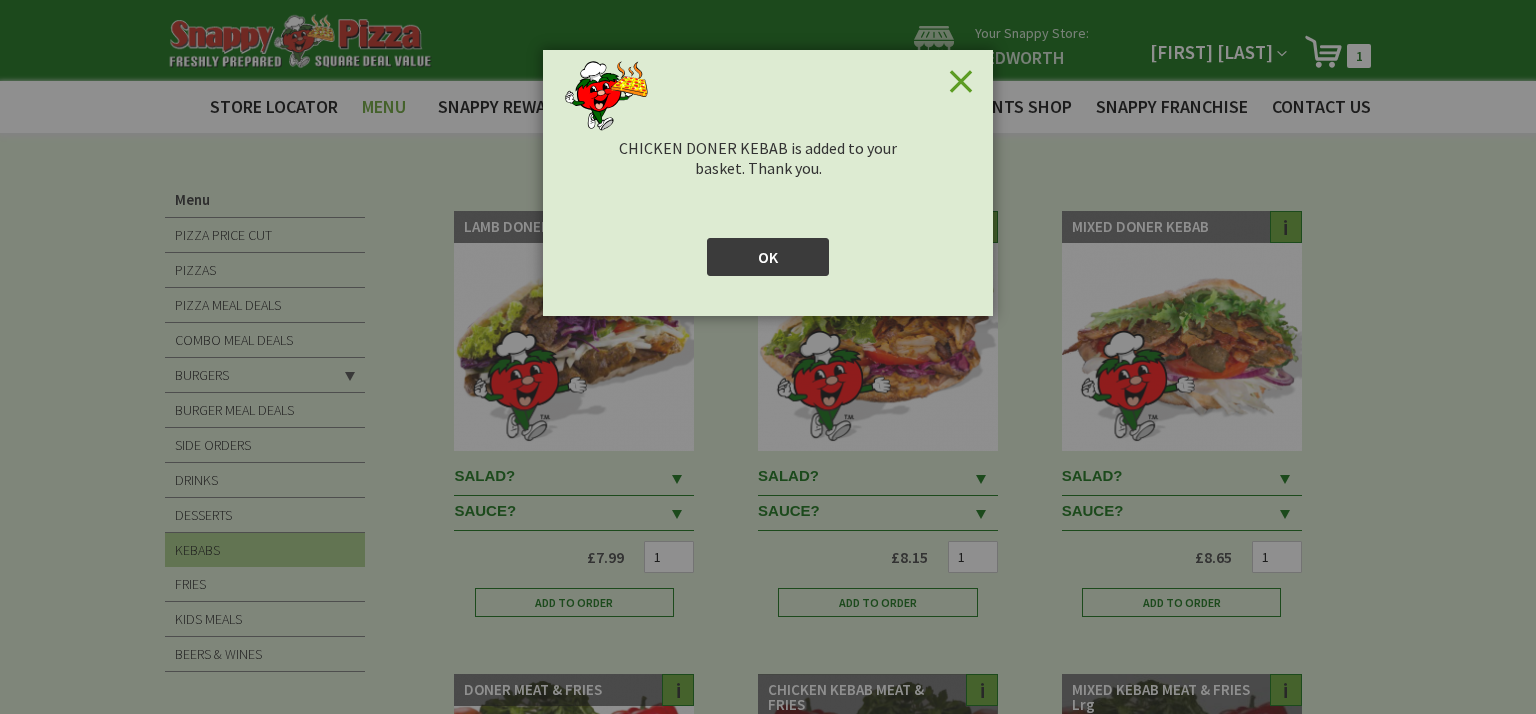 click on "OK" at bounding box center [768, 257] 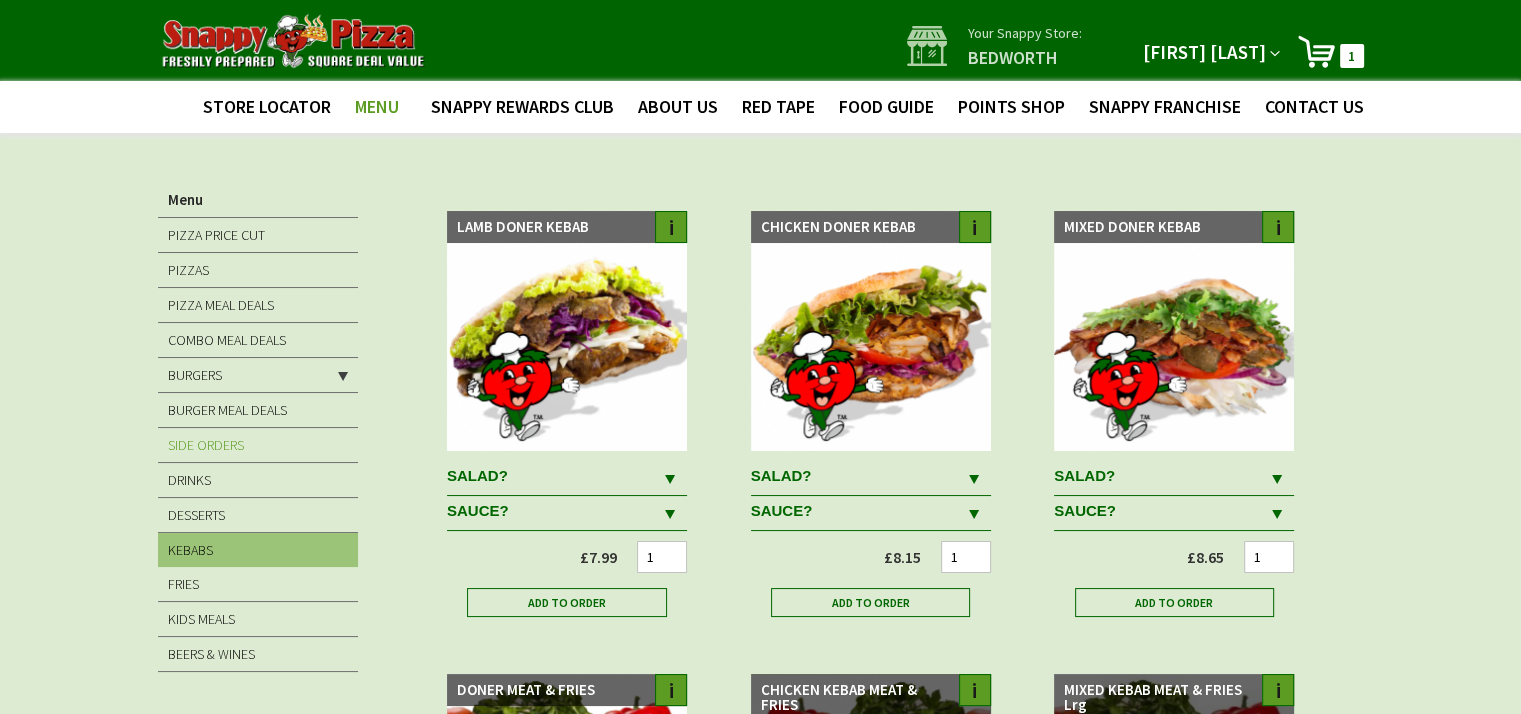 click on "SIDE ORDERS" at bounding box center (206, 445) 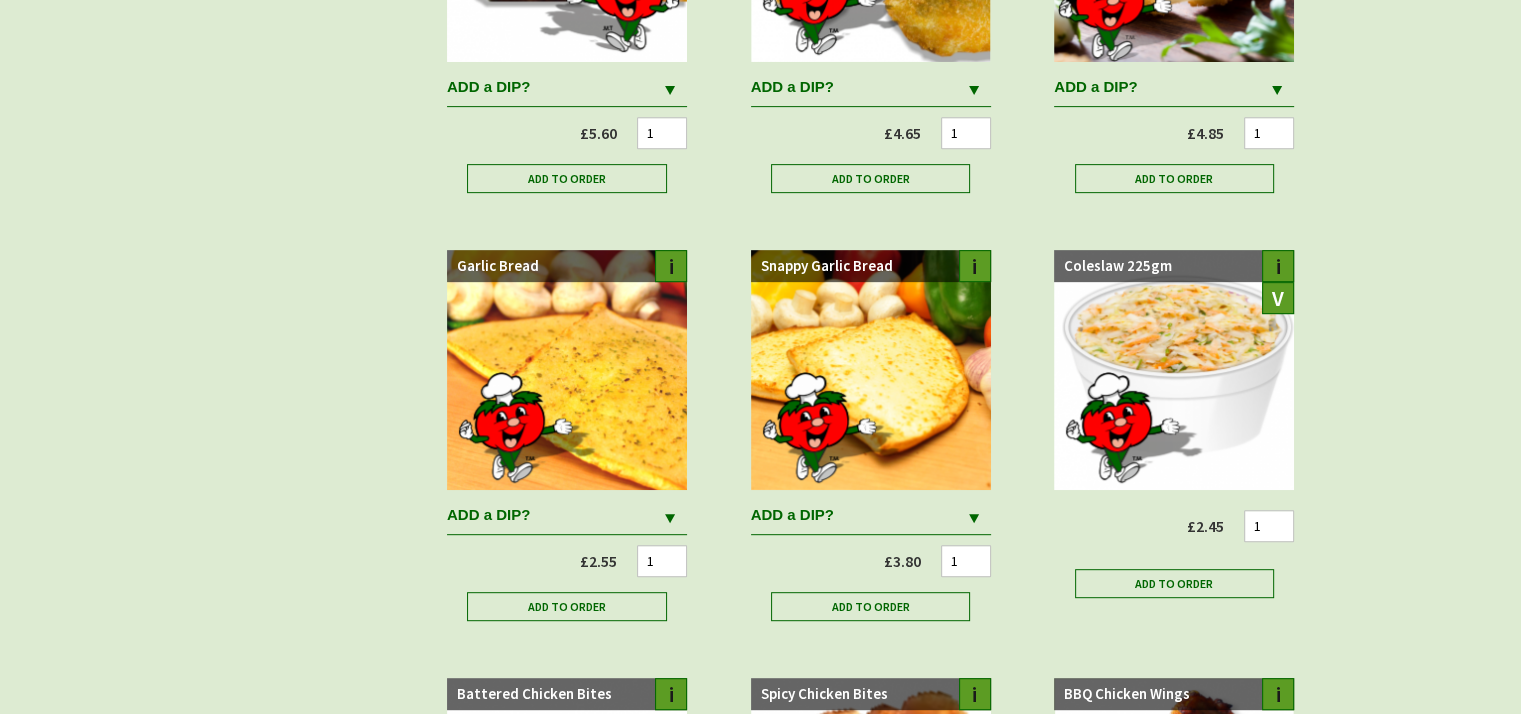 scroll, scrollTop: 900, scrollLeft: 0, axis: vertical 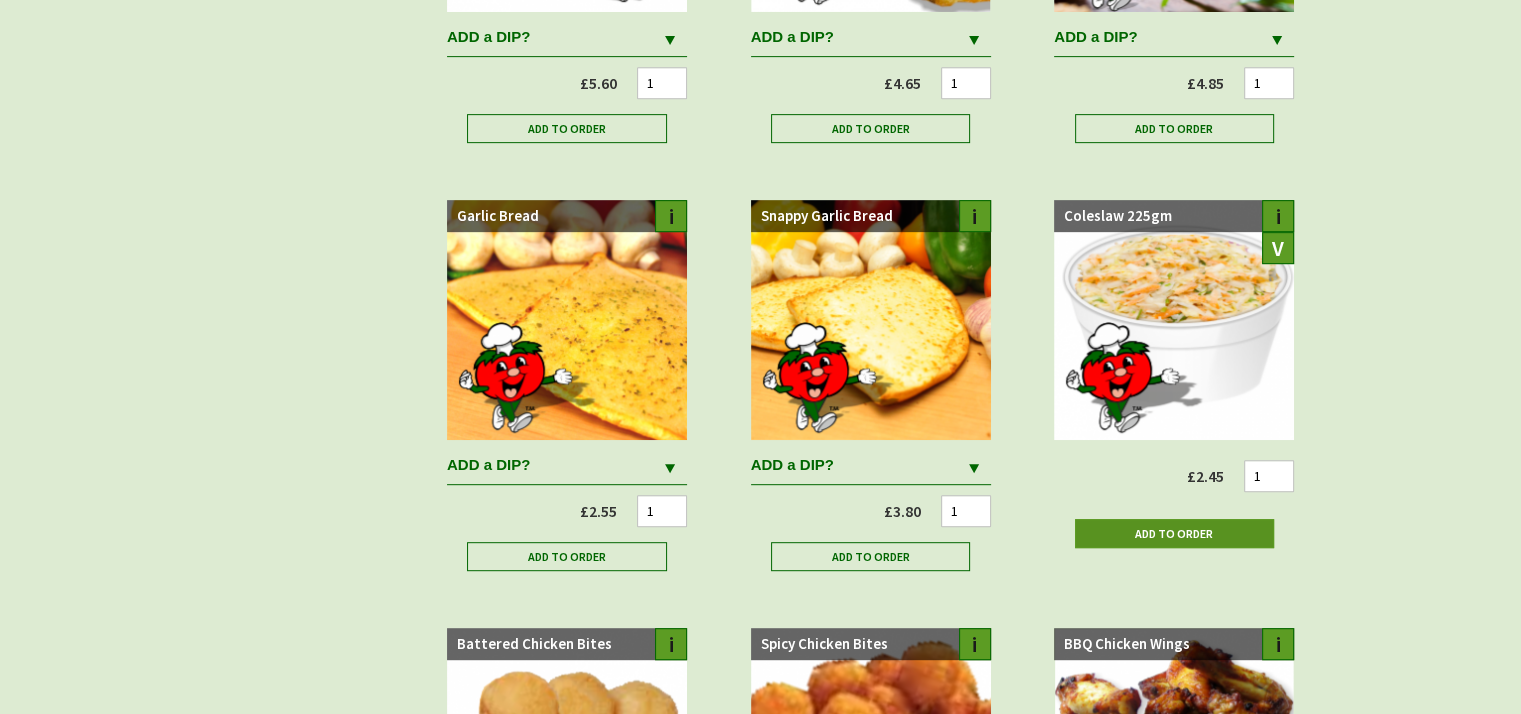 type on "[EMAIL]" 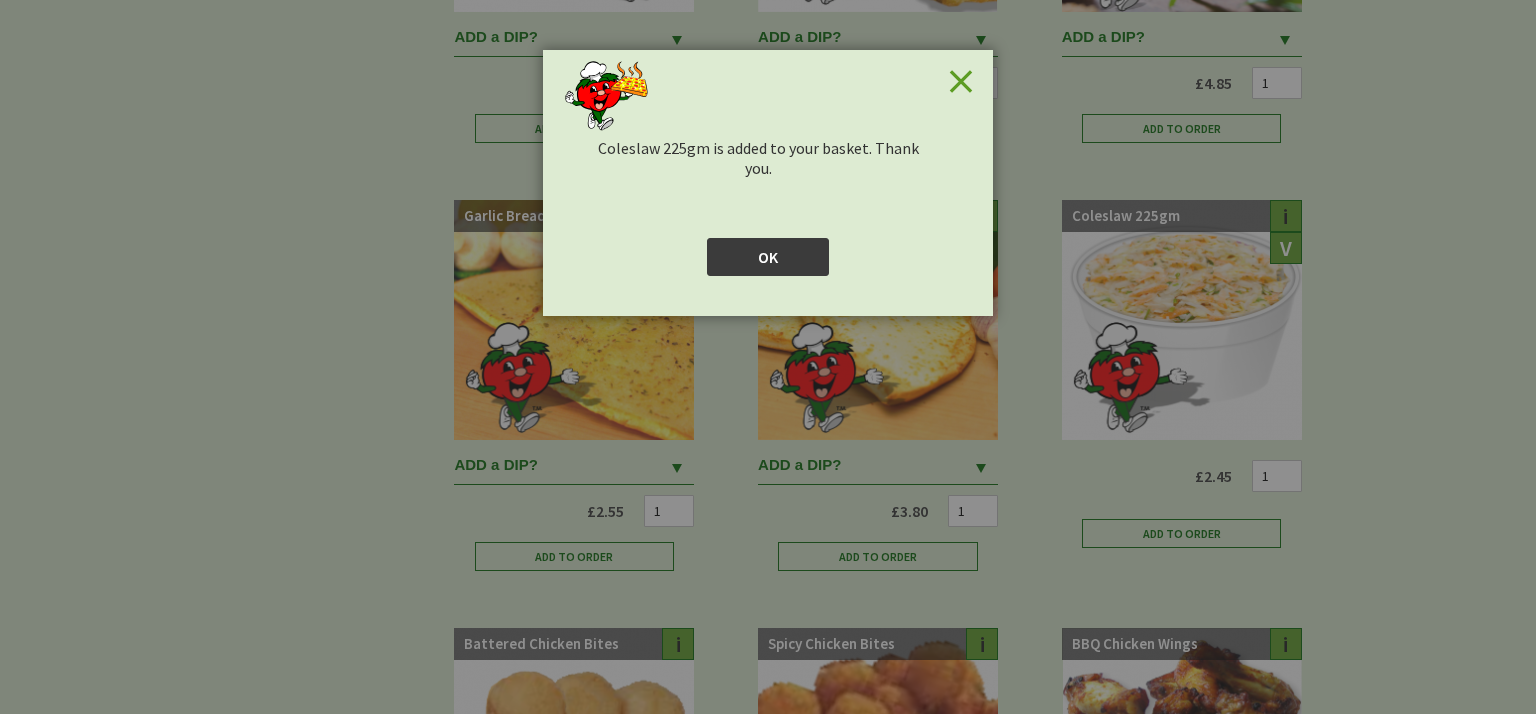 click on "OK" at bounding box center (768, 257) 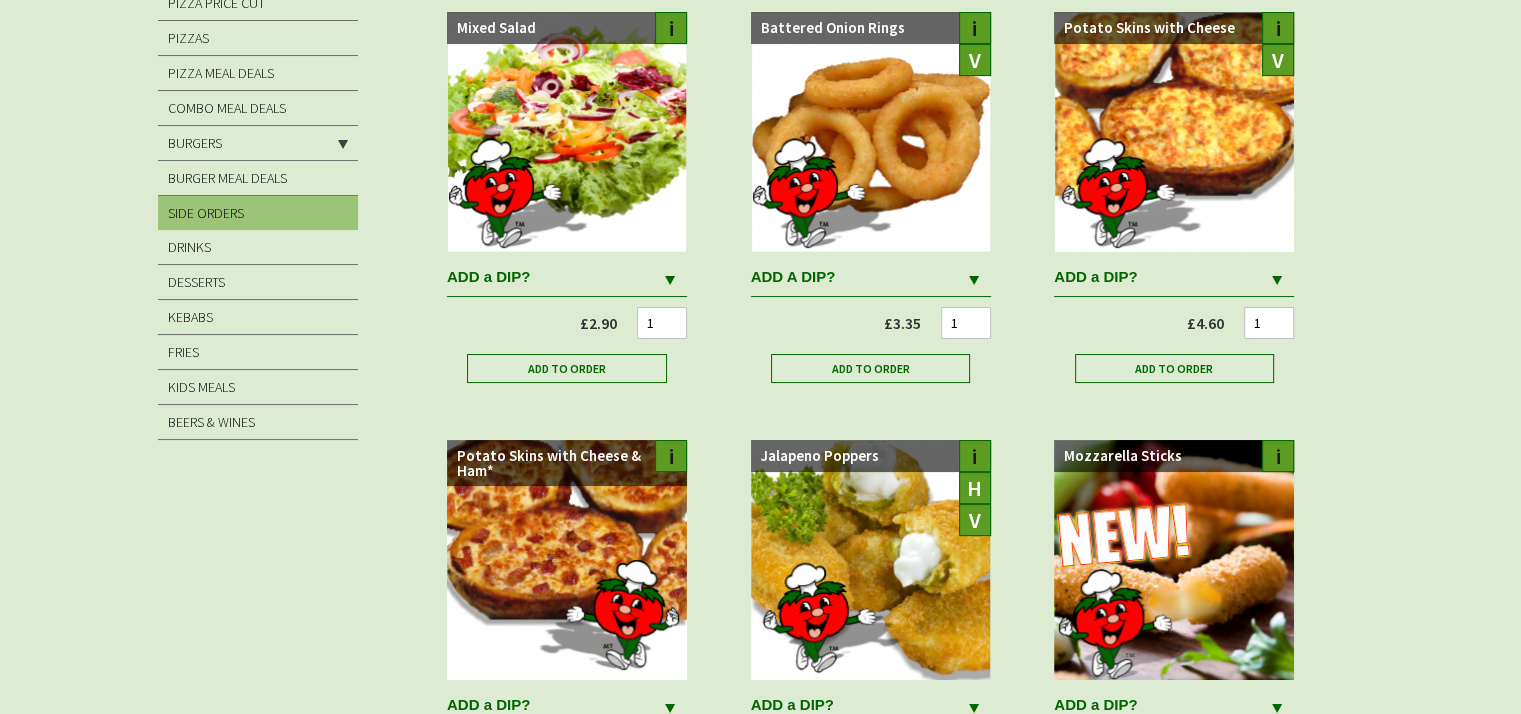 scroll, scrollTop: 200, scrollLeft: 0, axis: vertical 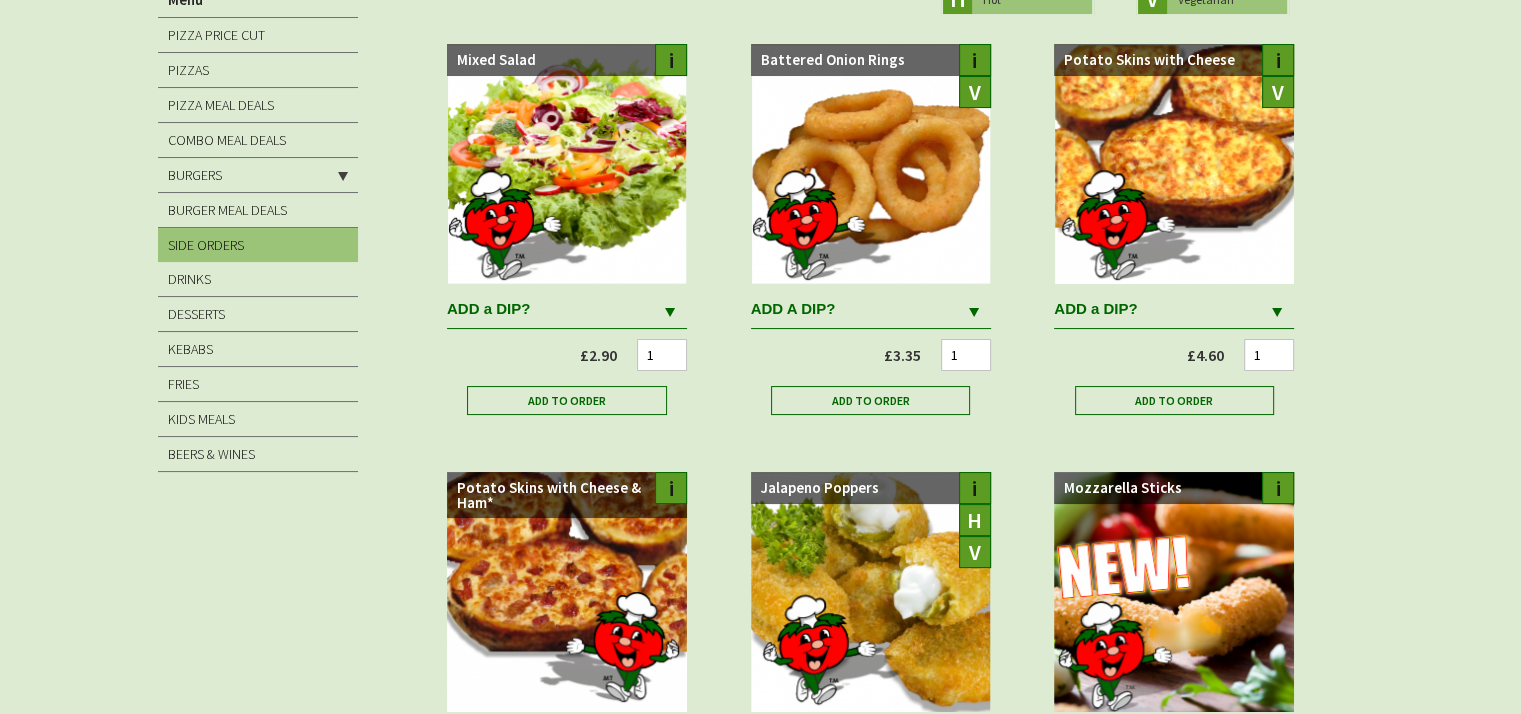 click on "ADD a DIP?" at bounding box center (552, 309) 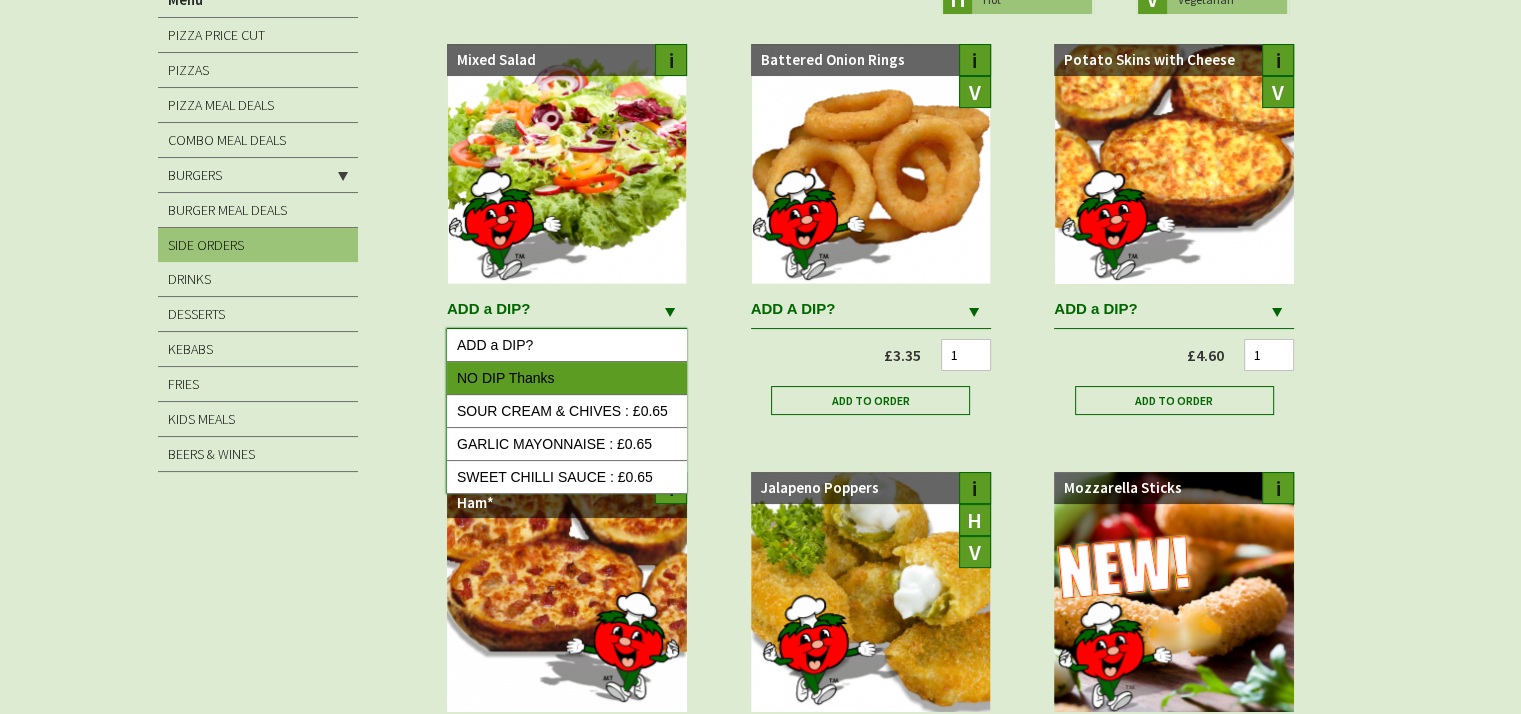 click on "NO DIP Thanks" at bounding box center [567, 378] 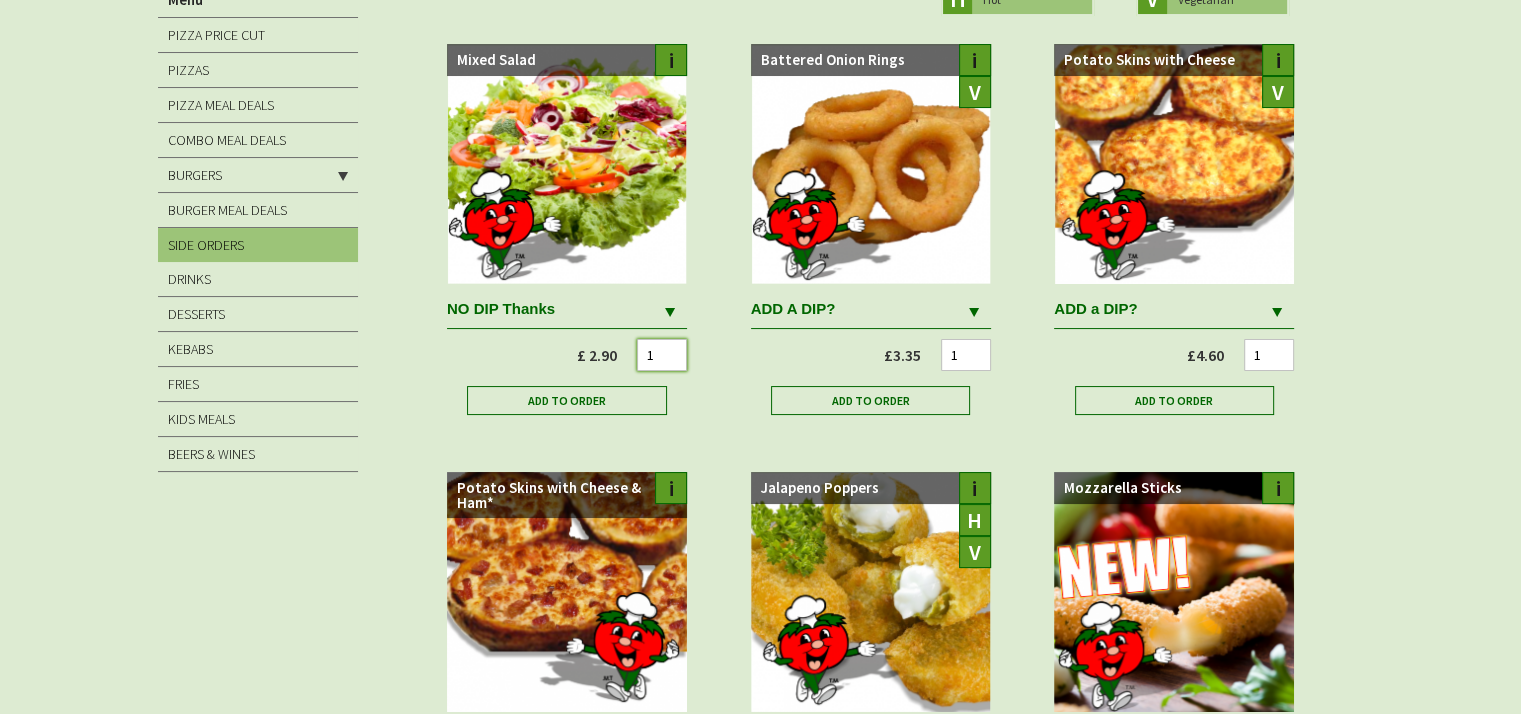 drag, startPoint x: 654, startPoint y: 355, endPoint x: 643, endPoint y: 355, distance: 11 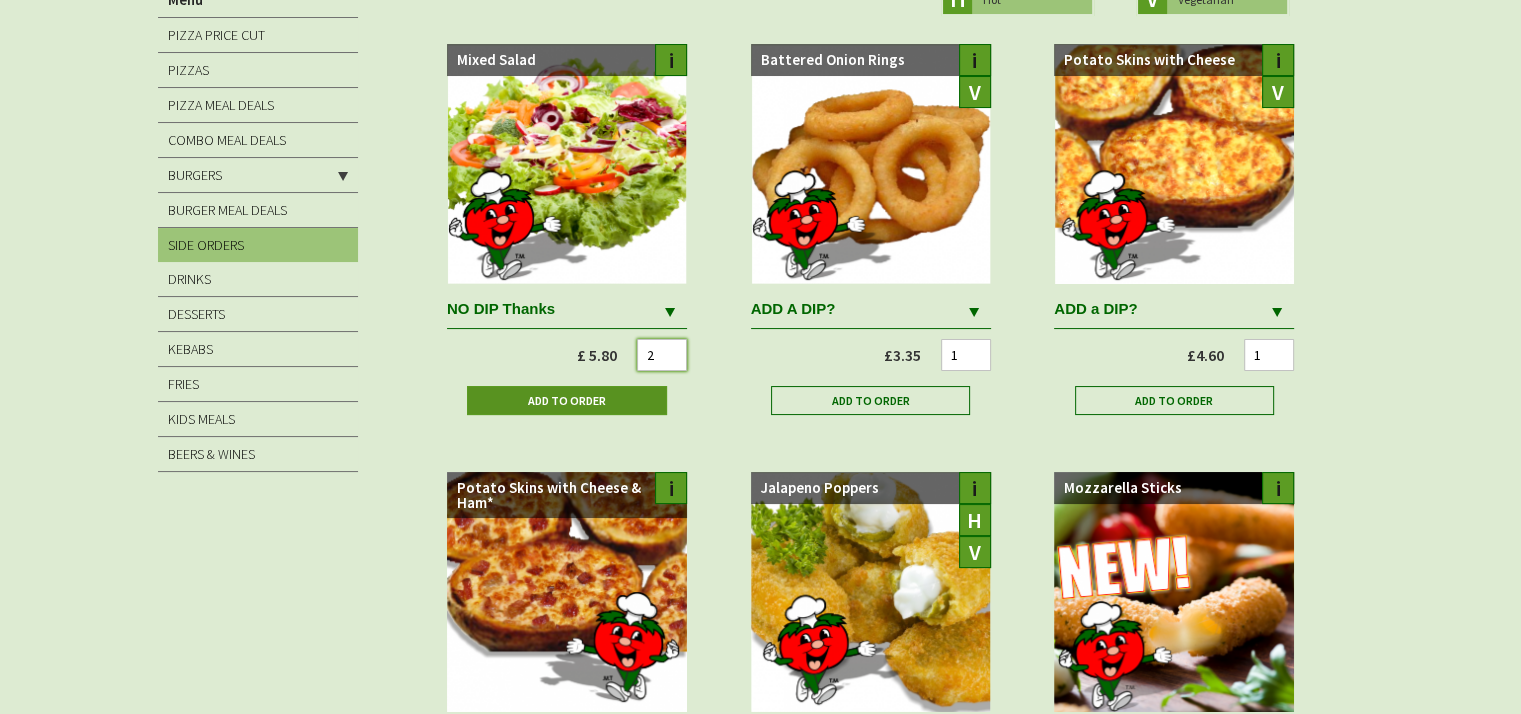 type on "2" 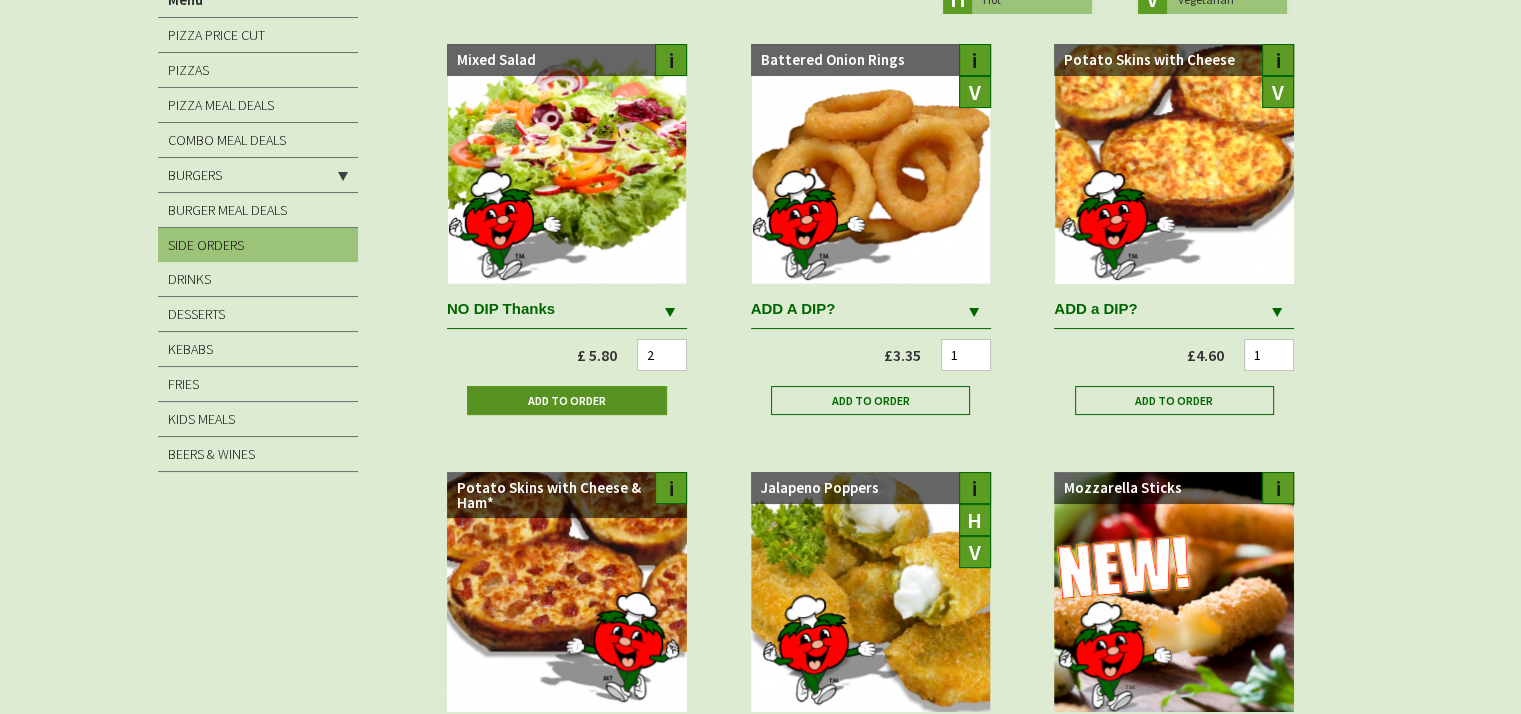 click on "Add to Order" at bounding box center [566, 400] 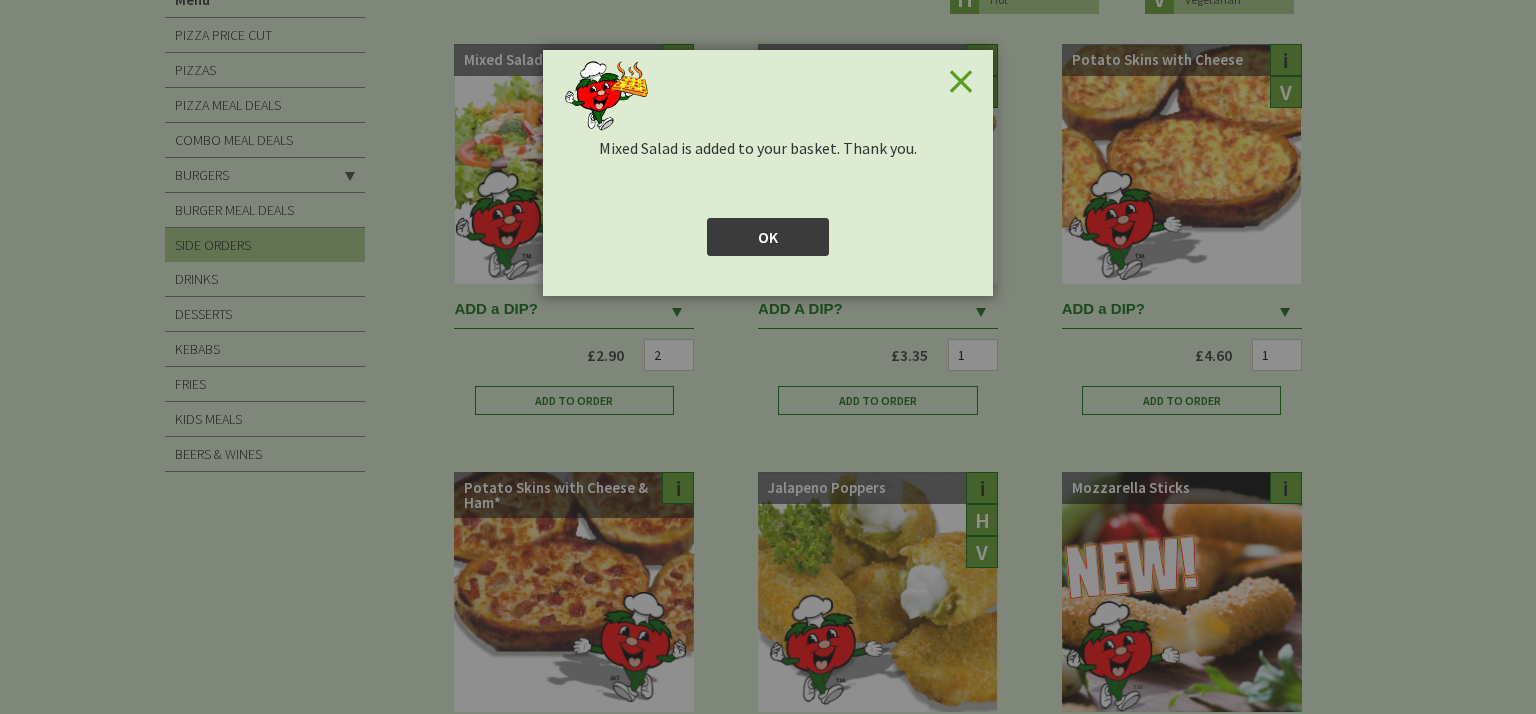 click on "OK" at bounding box center (768, 237) 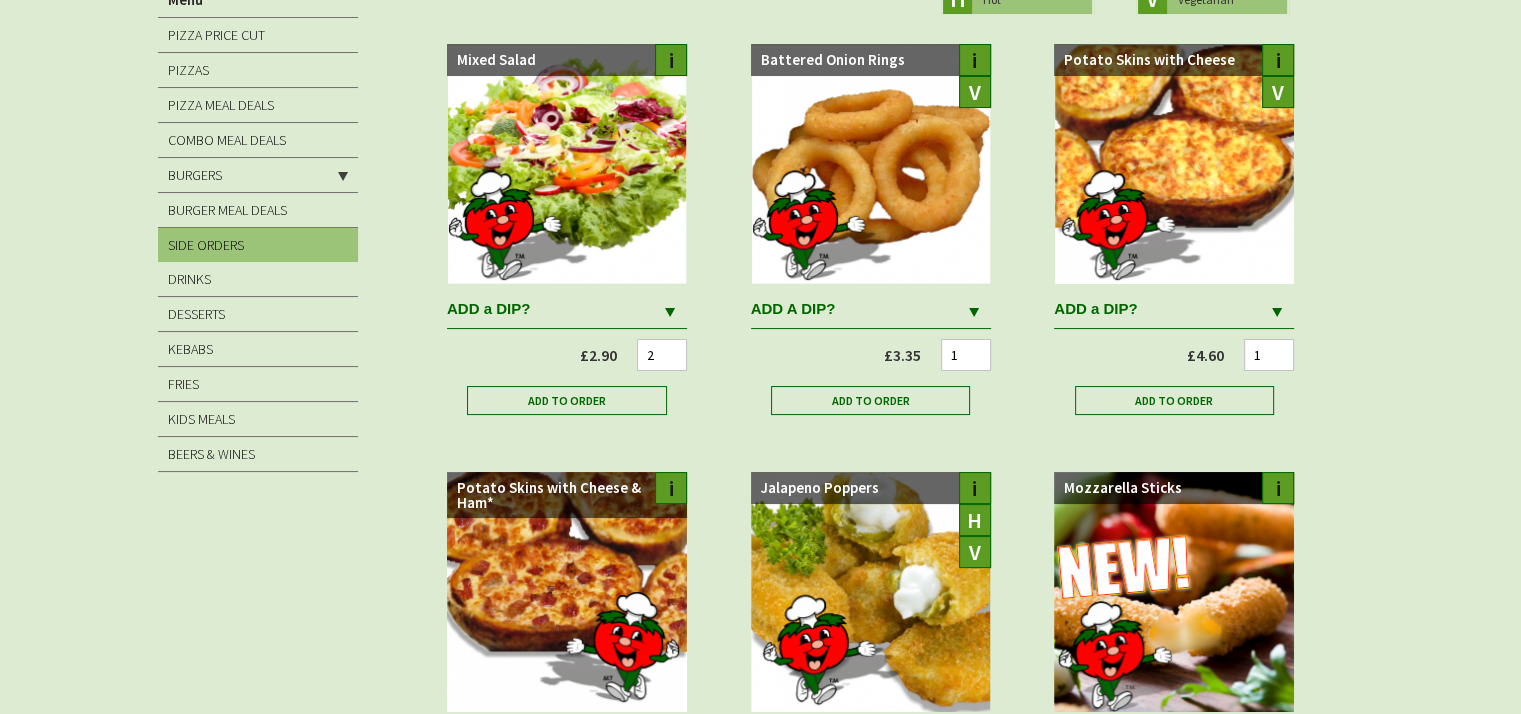 click on "ADD a DIP?" at bounding box center [1159, 309] 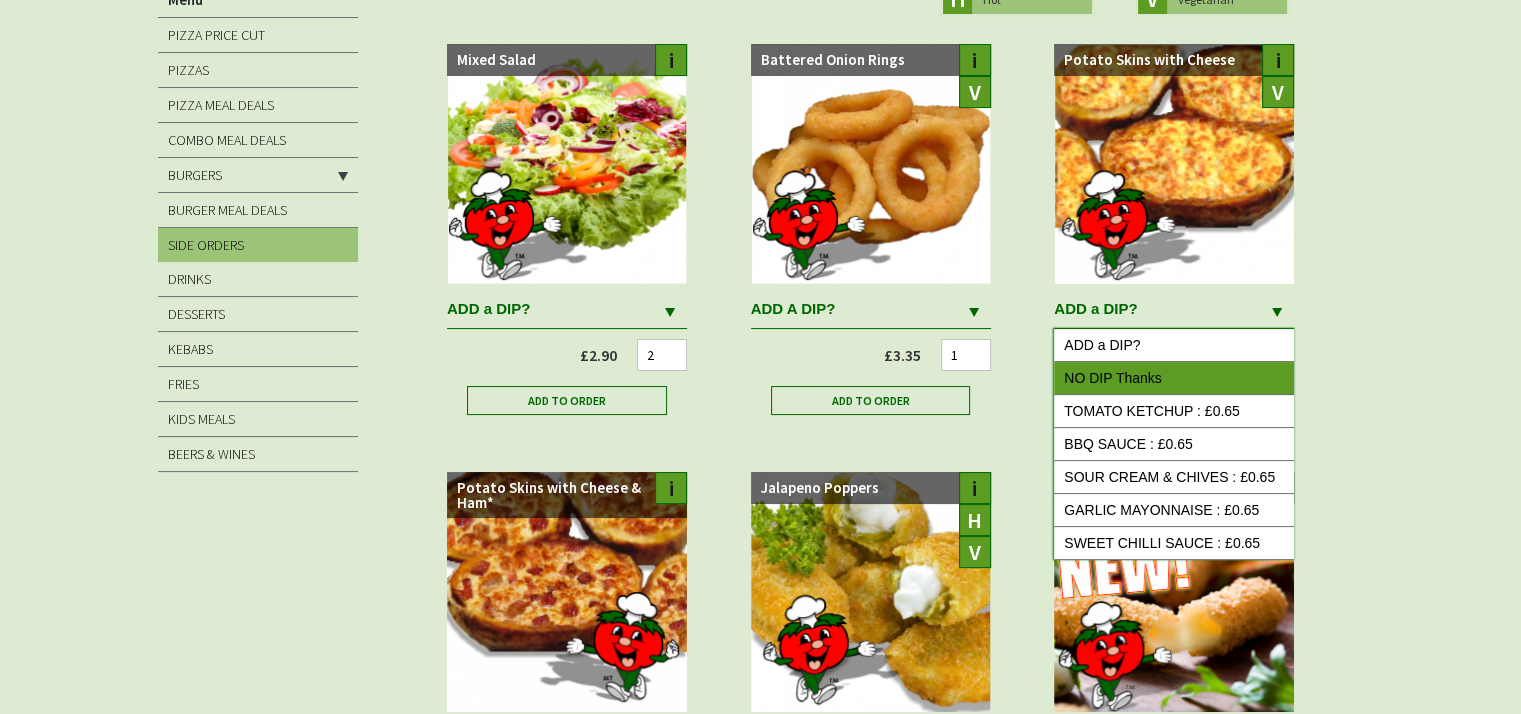 click on "NO DIP Thanks" at bounding box center [1174, 378] 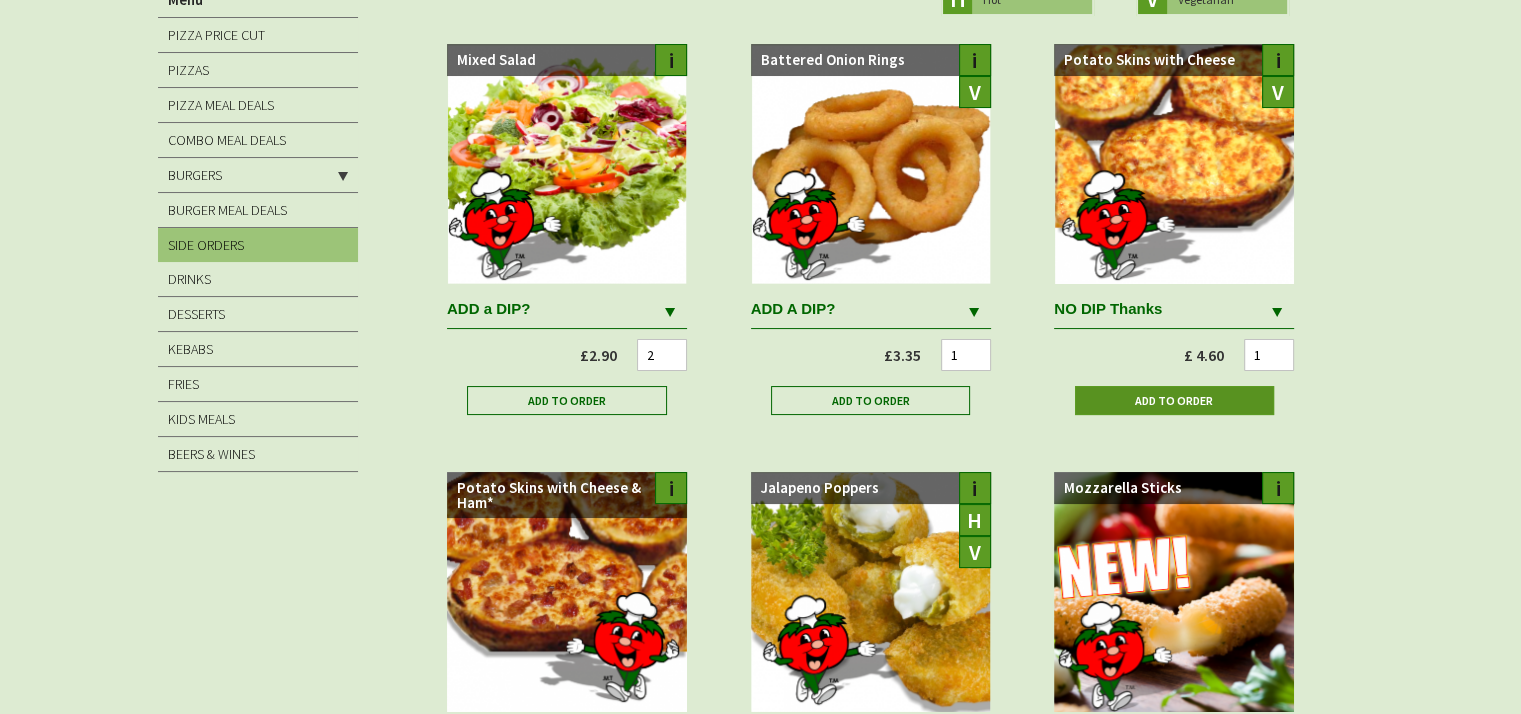 click on "Add to Order" at bounding box center (1174, 400) 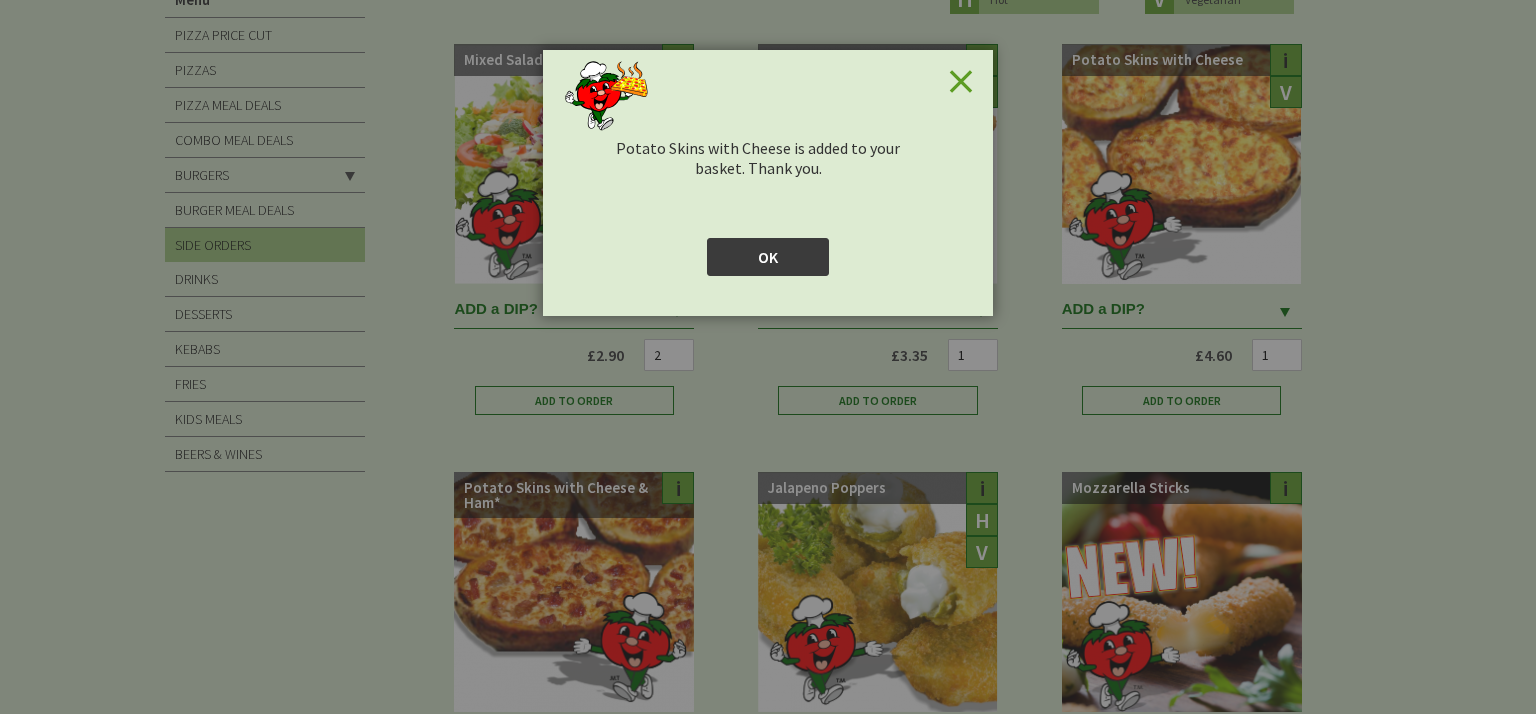 click on "OK" at bounding box center [768, 257] 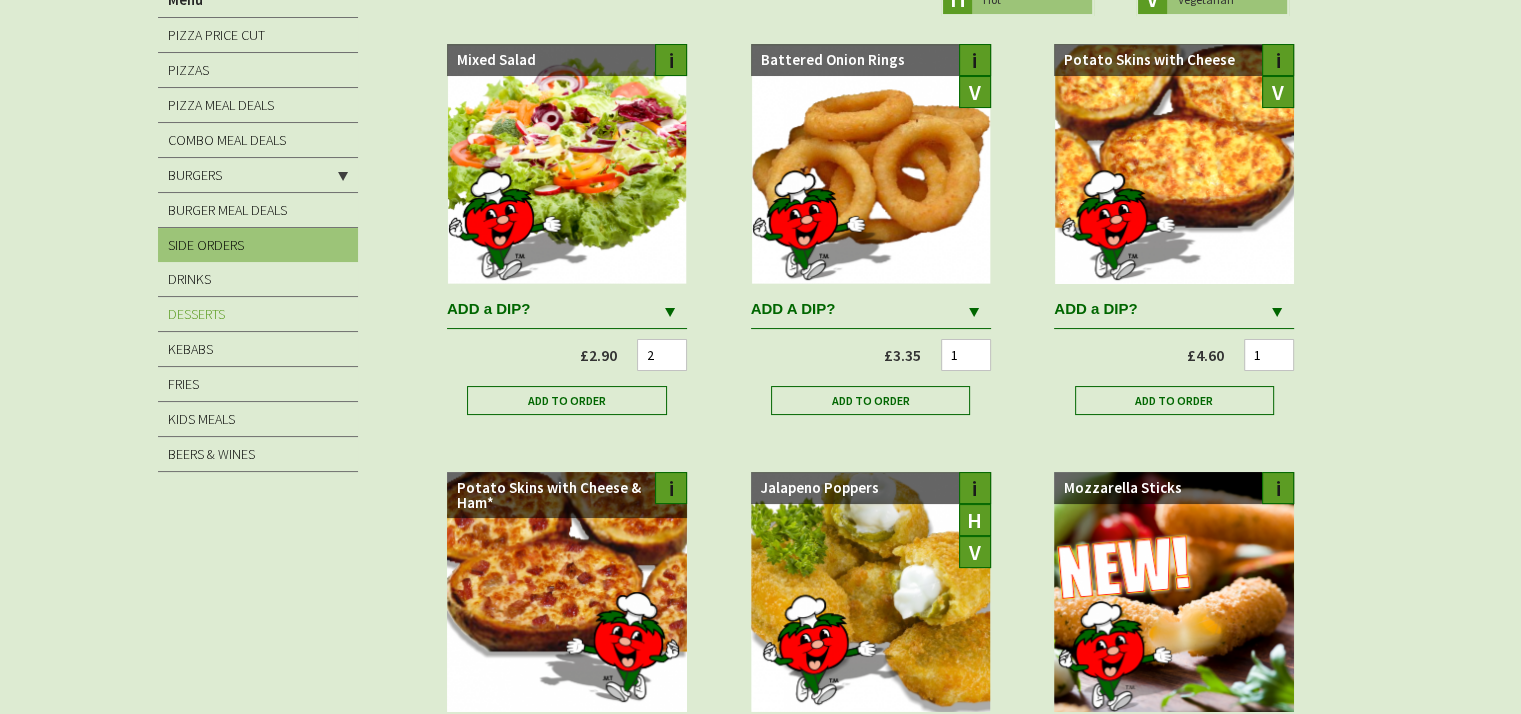 click on "DESSERTS" at bounding box center [196, 314] 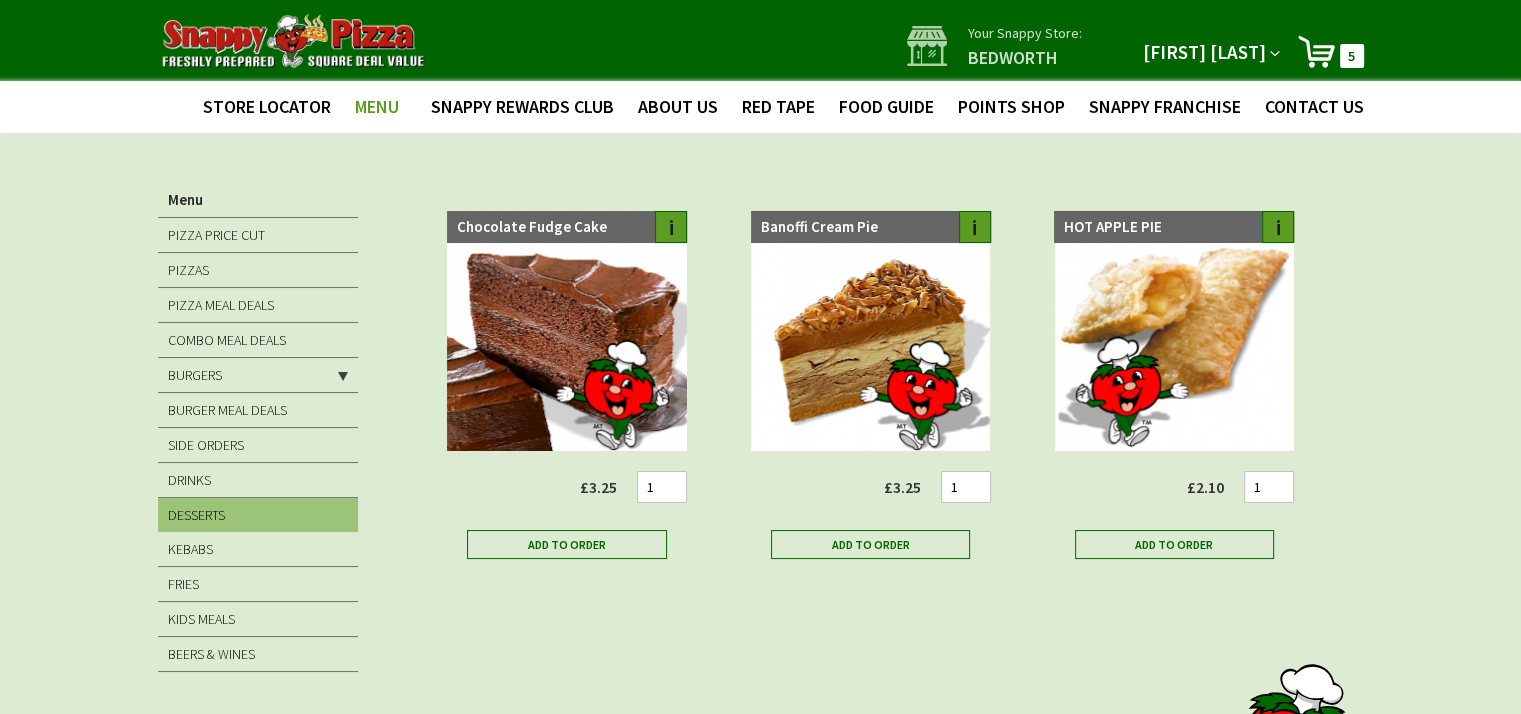 scroll, scrollTop: 100, scrollLeft: 0, axis: vertical 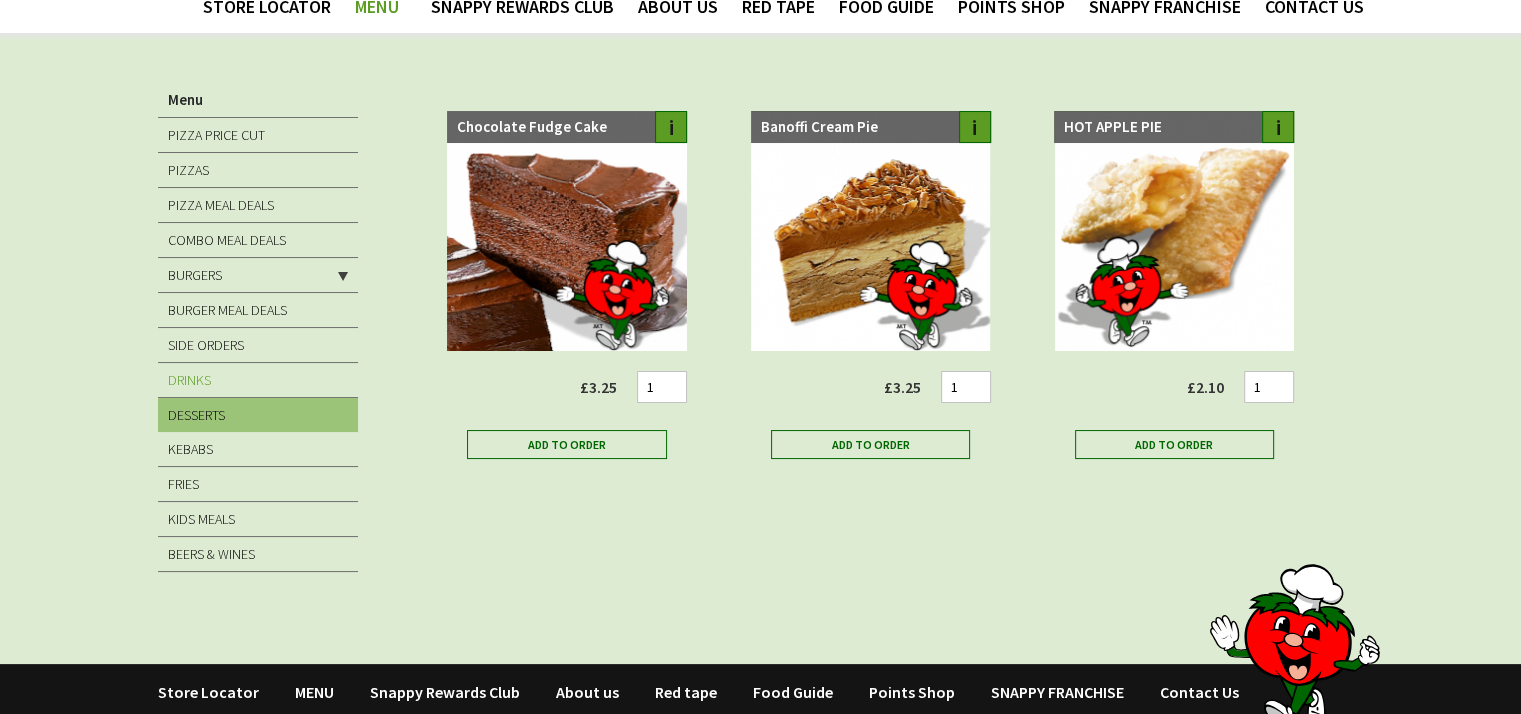 type on "[EMAIL]" 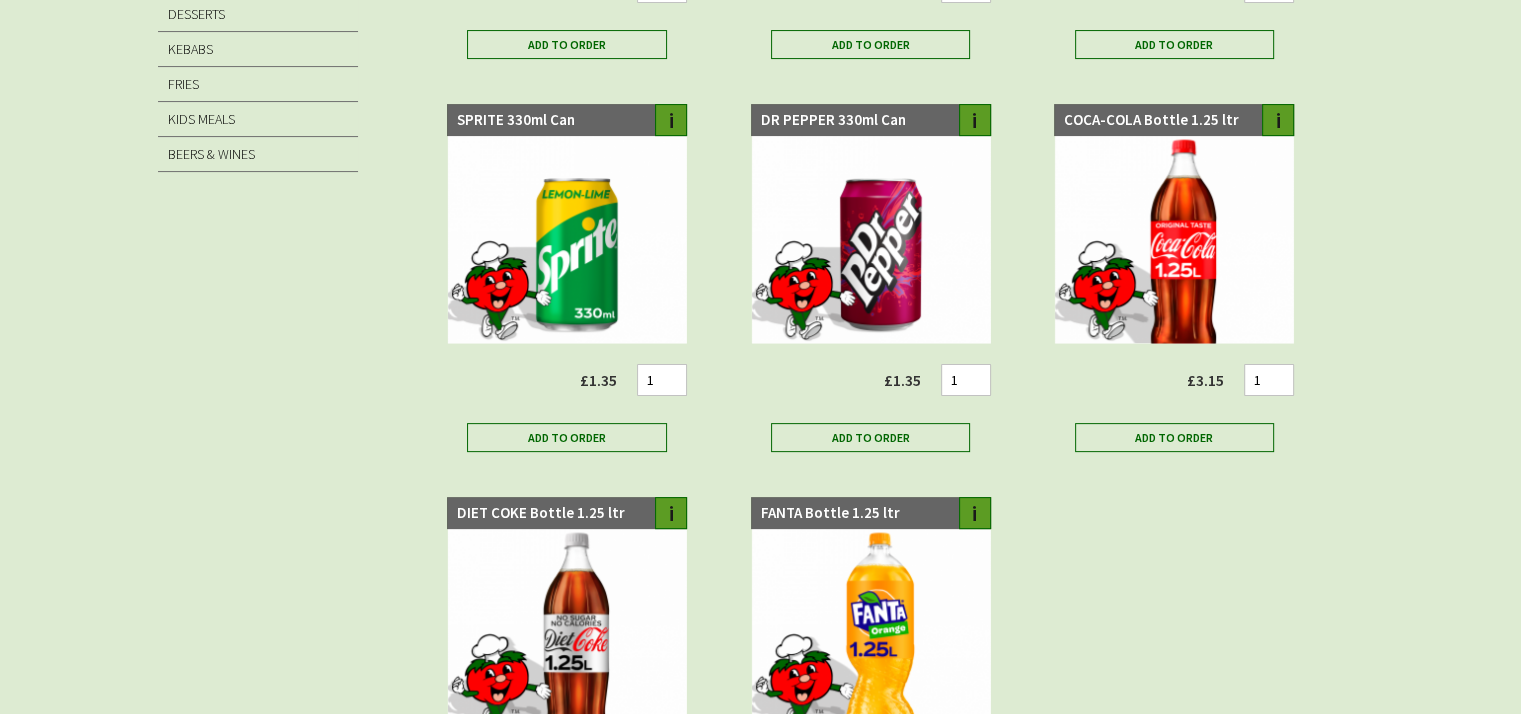 scroll, scrollTop: 600, scrollLeft: 0, axis: vertical 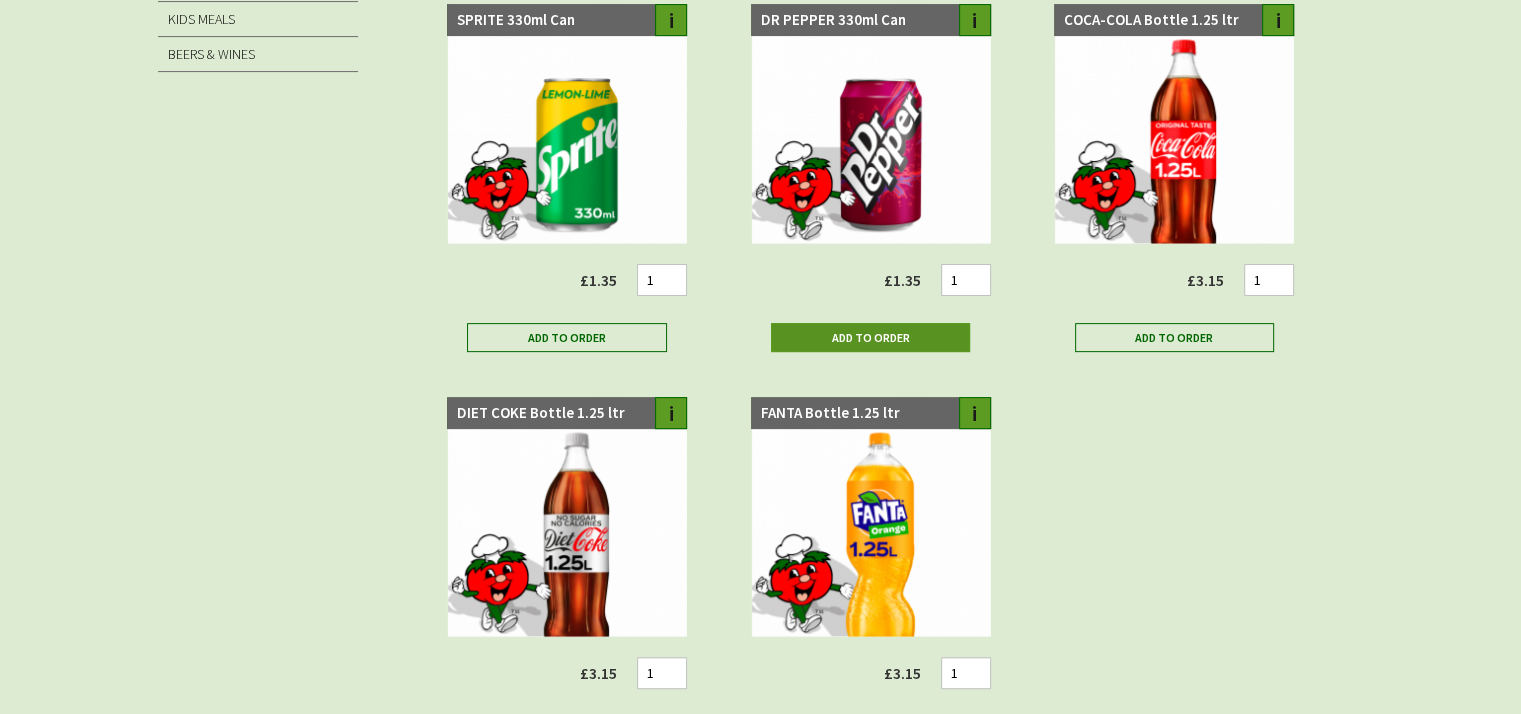 type on "[EMAIL]" 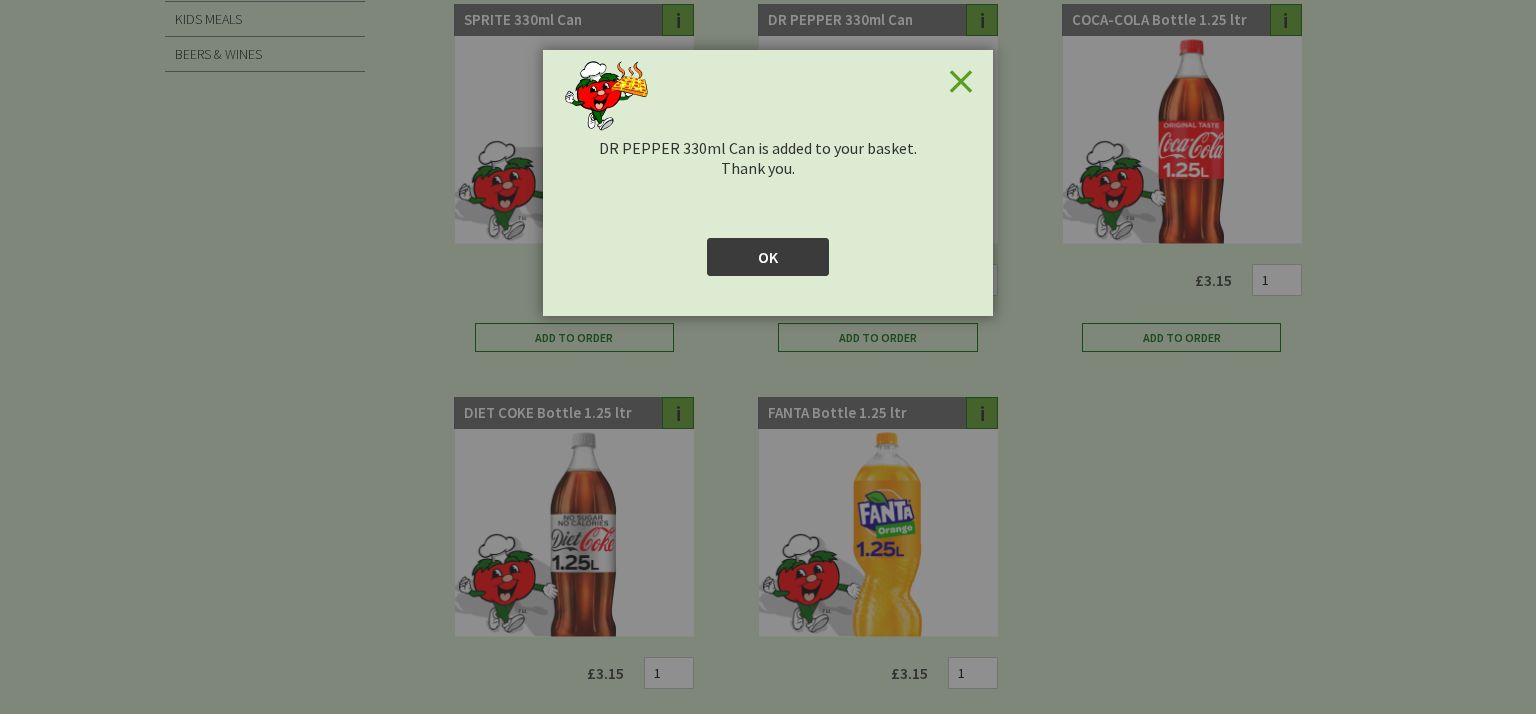 click on "OK" at bounding box center (768, 257) 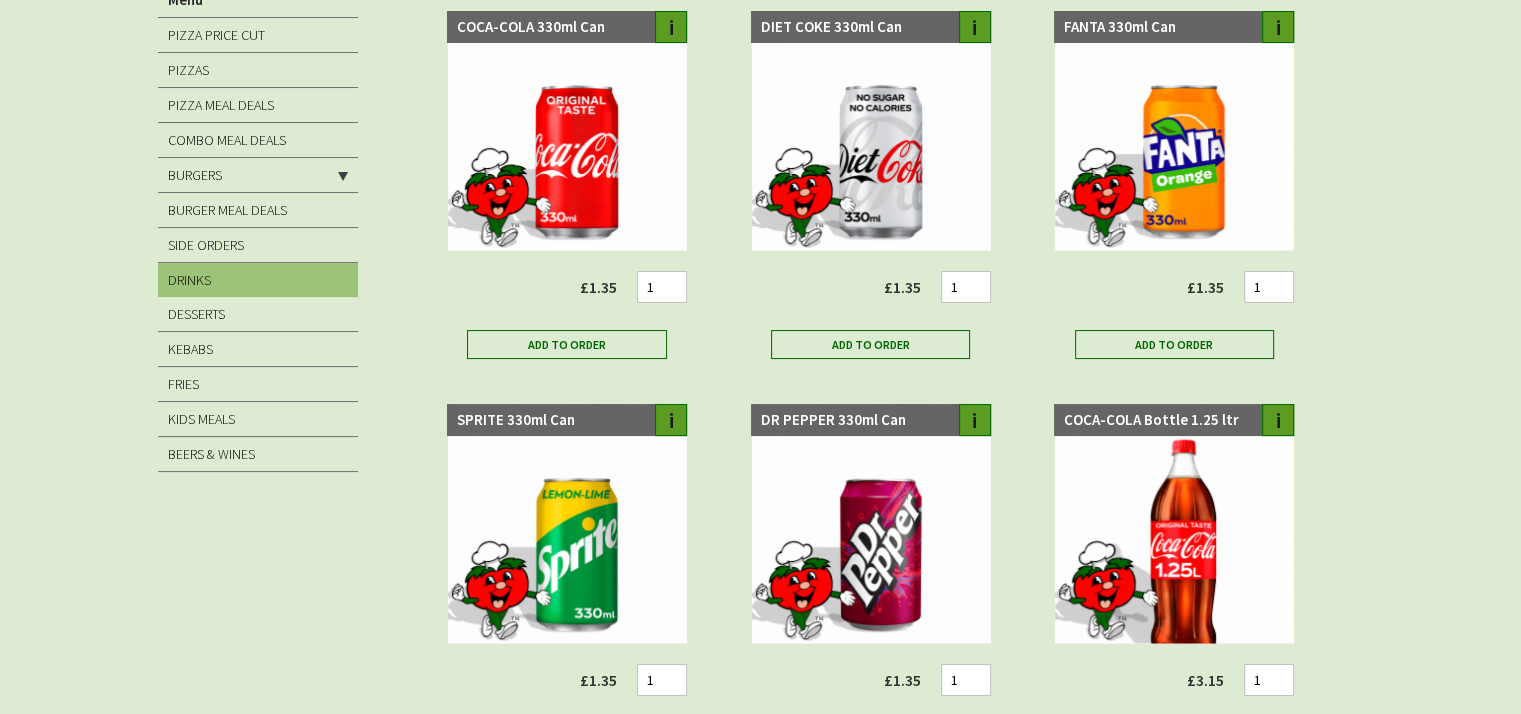 scroll, scrollTop: 0, scrollLeft: 0, axis: both 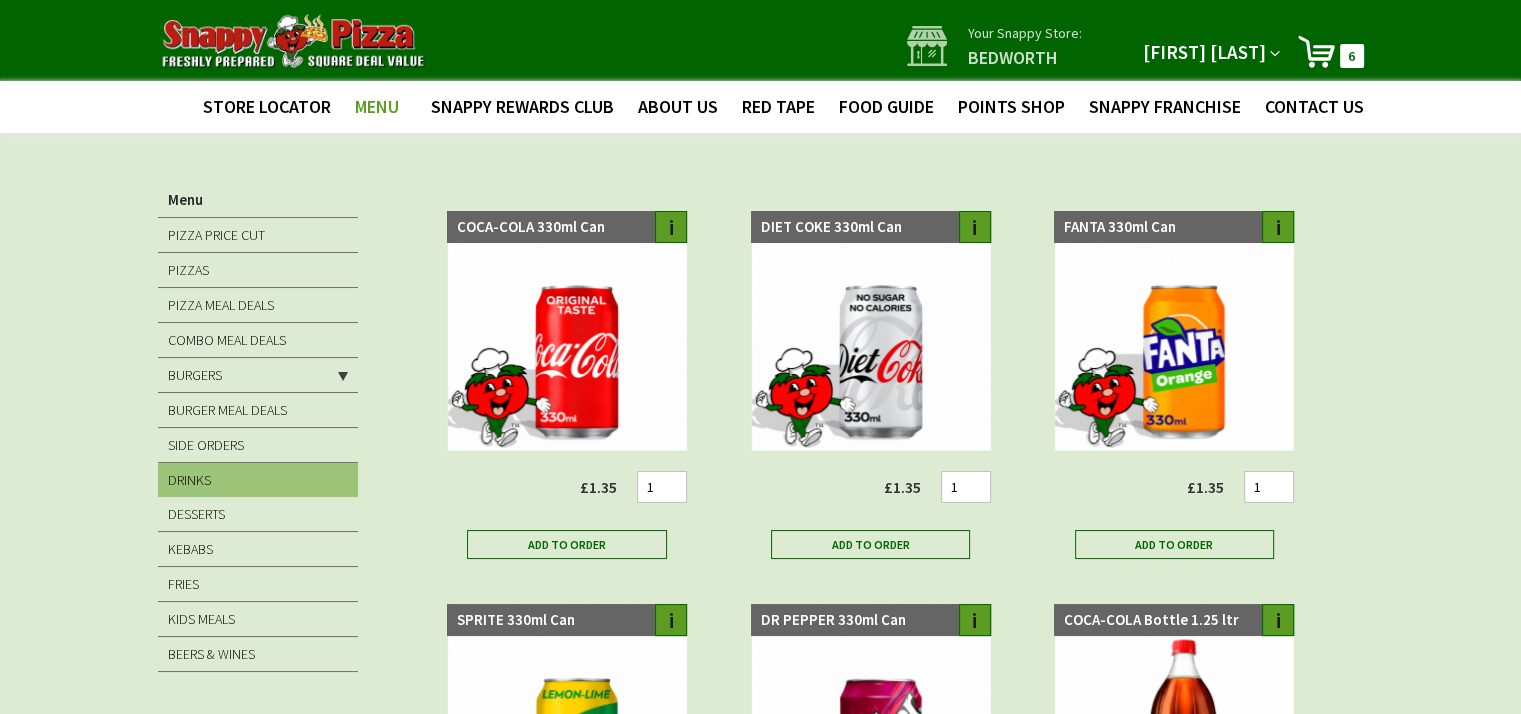 click on "My Cart
6
6
items" at bounding box center [1330, 51] 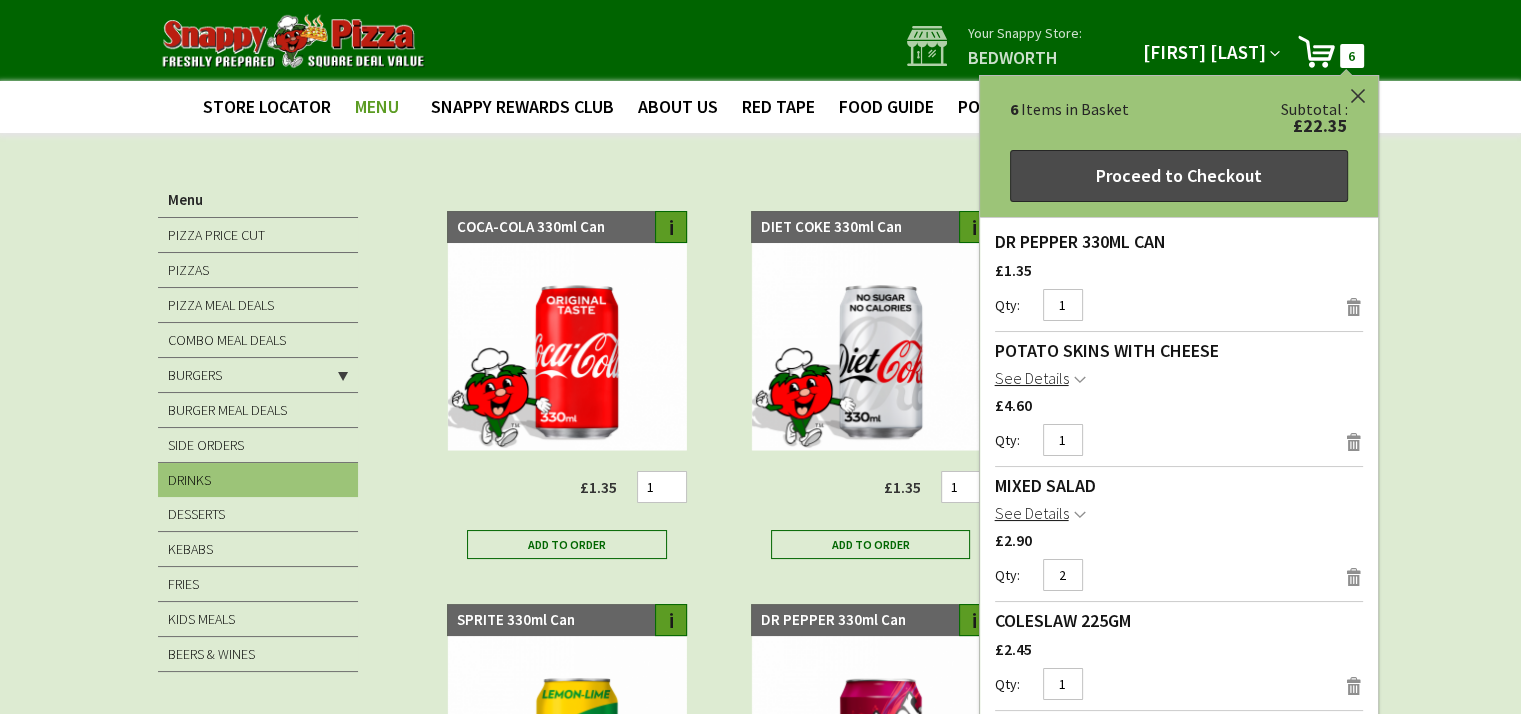 click on "Proceed to Checkout" at bounding box center (1179, 176) 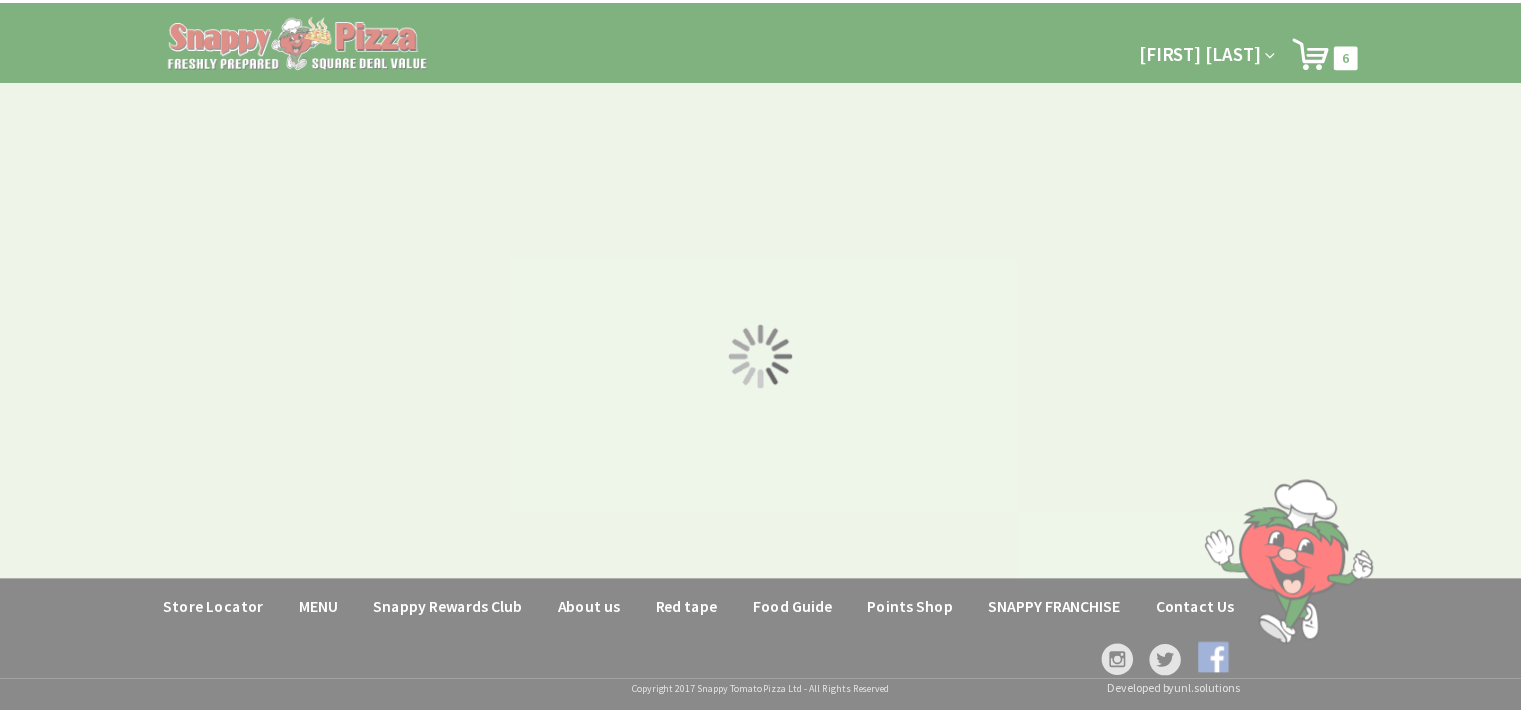 scroll, scrollTop: 0, scrollLeft: 0, axis: both 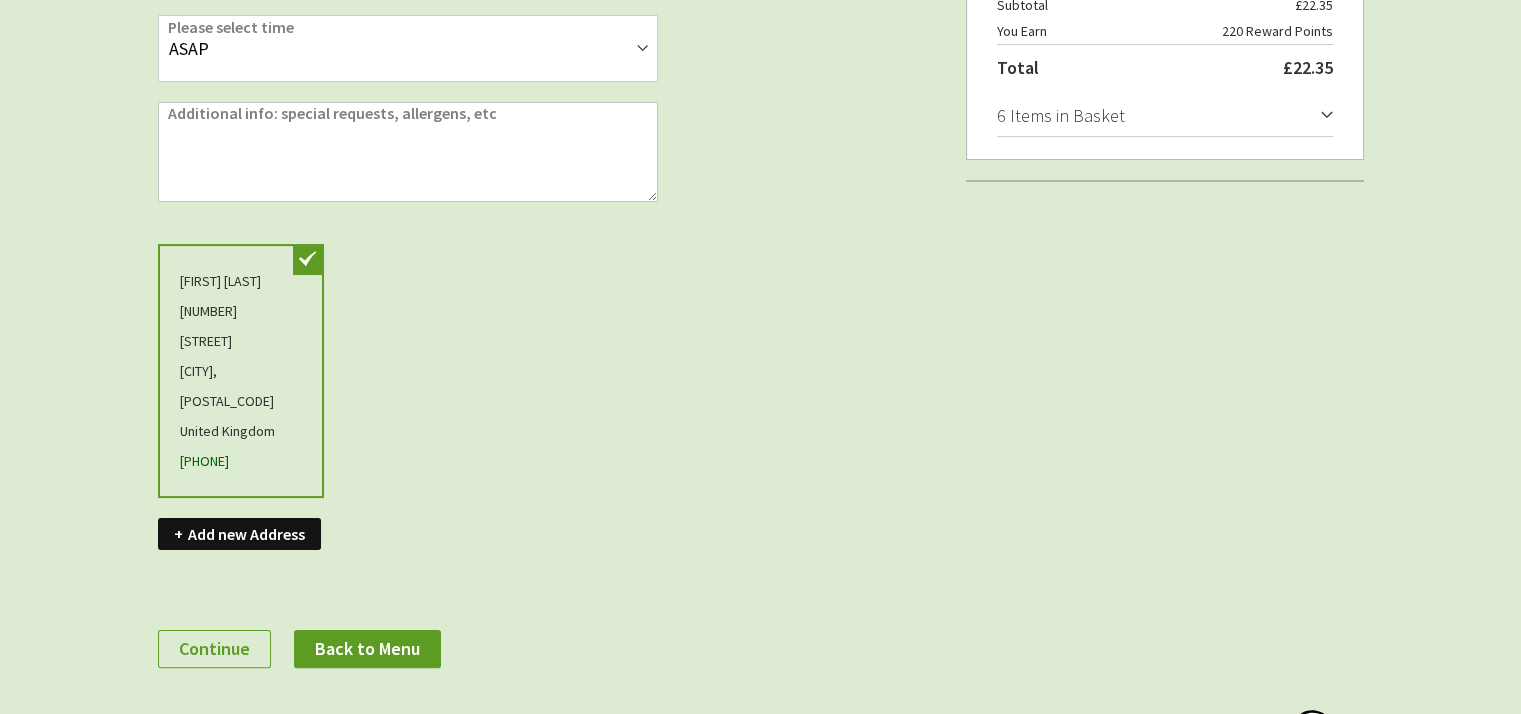 type on "[EMAIL]" 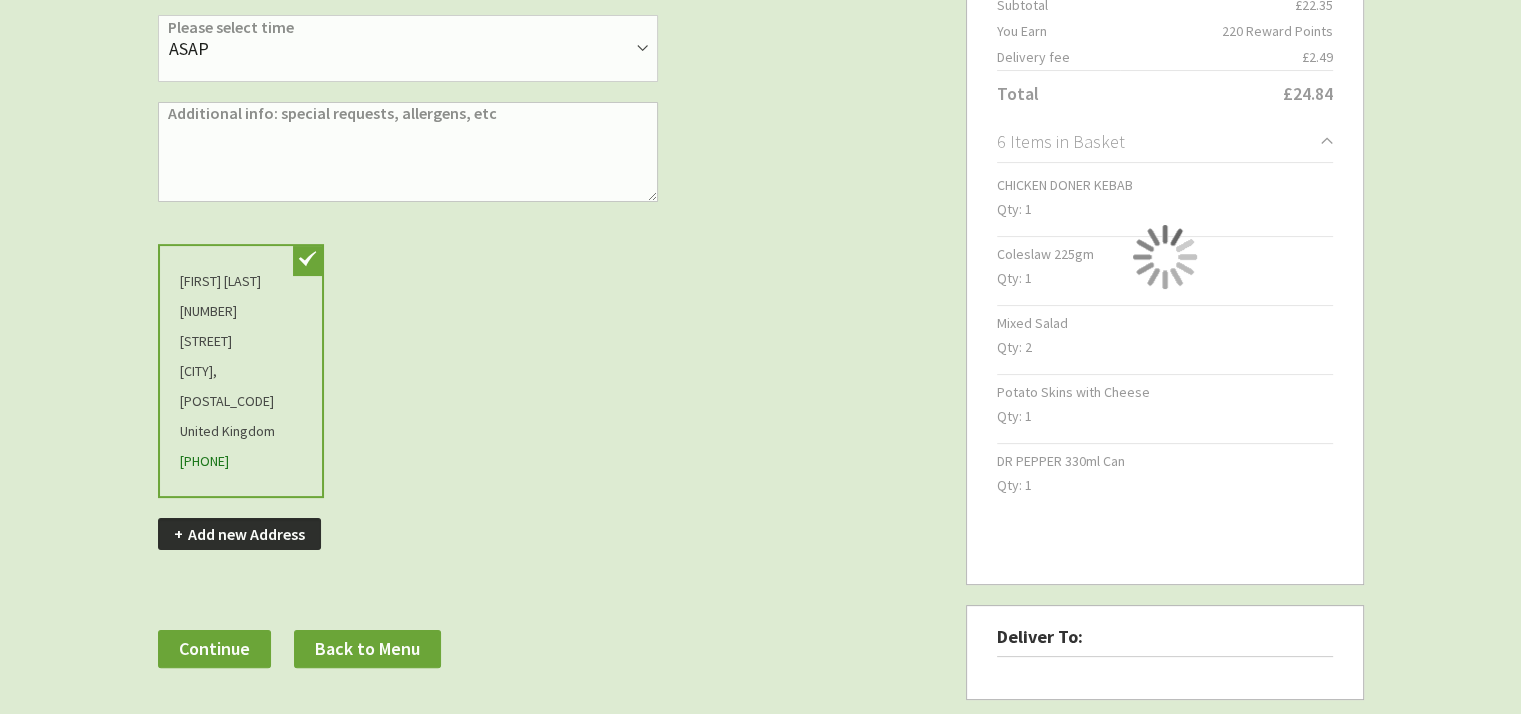 scroll, scrollTop: 0, scrollLeft: 0, axis: both 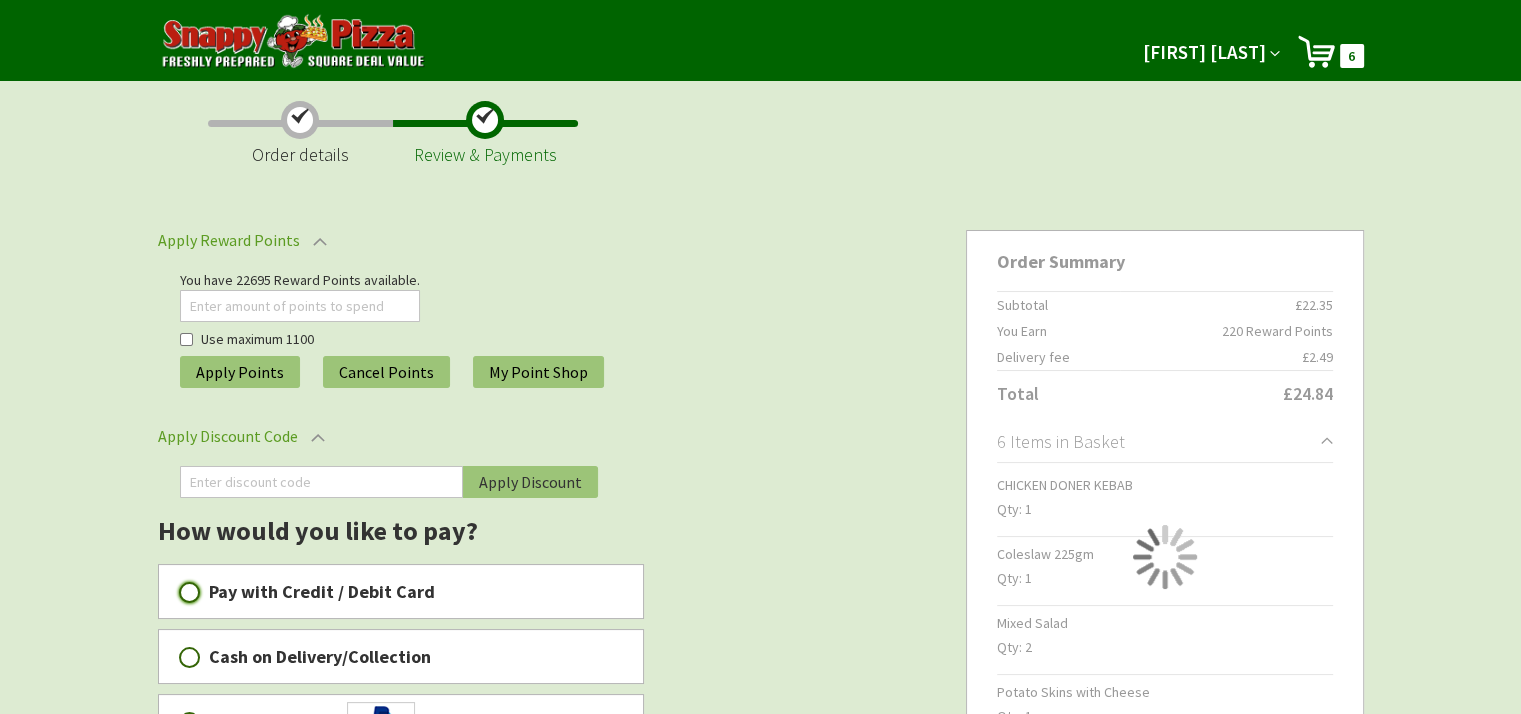 click on "Pay with Credit / Debit Card" at bounding box center [189, 592] 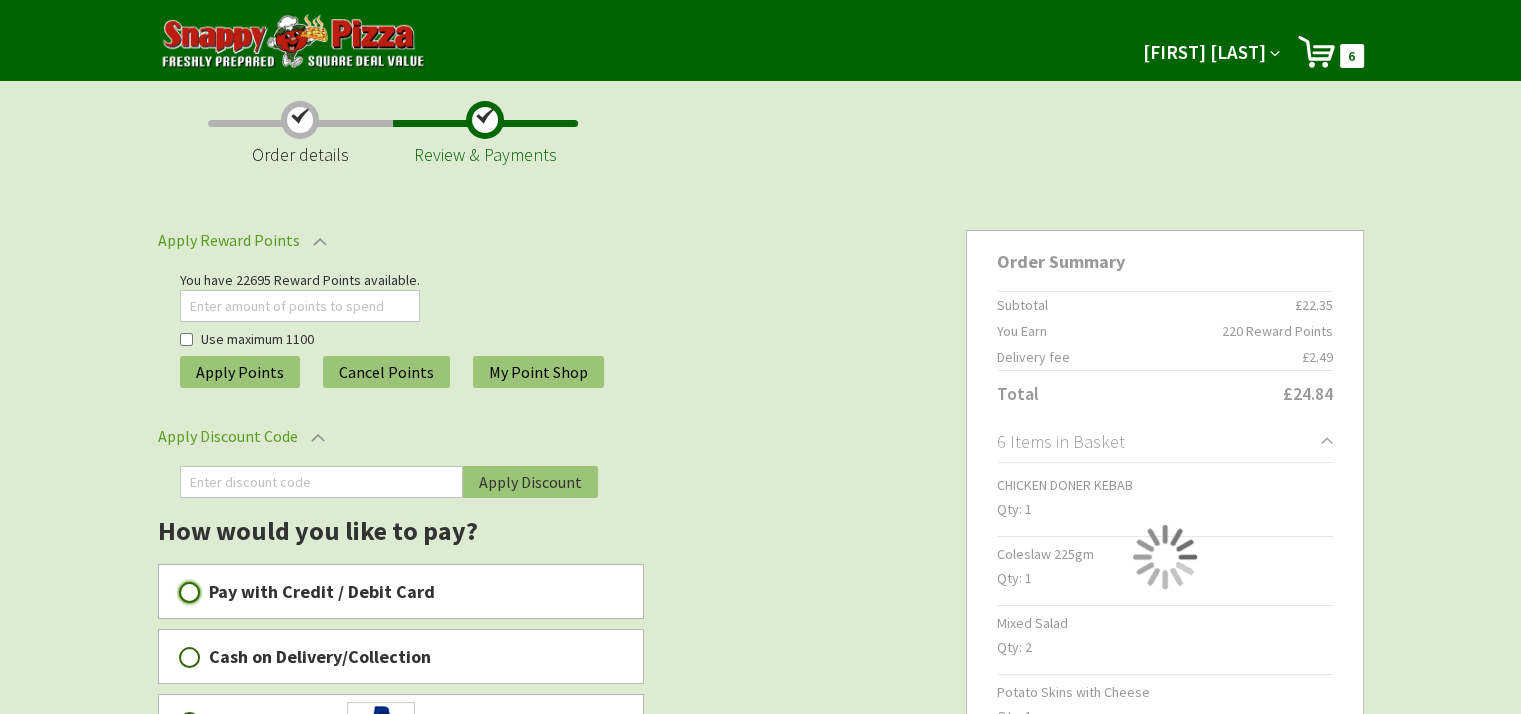 radio on "true" 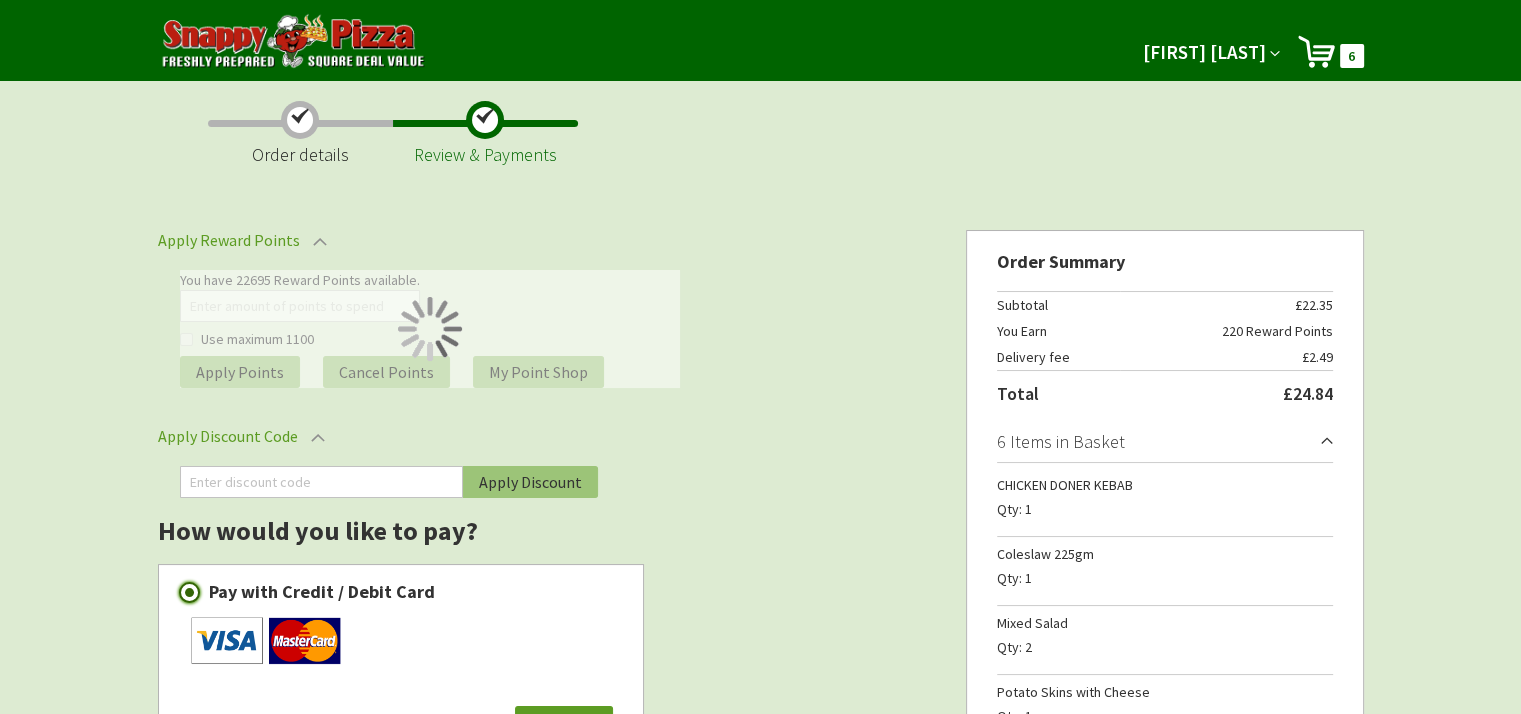 scroll, scrollTop: 200, scrollLeft: 0, axis: vertical 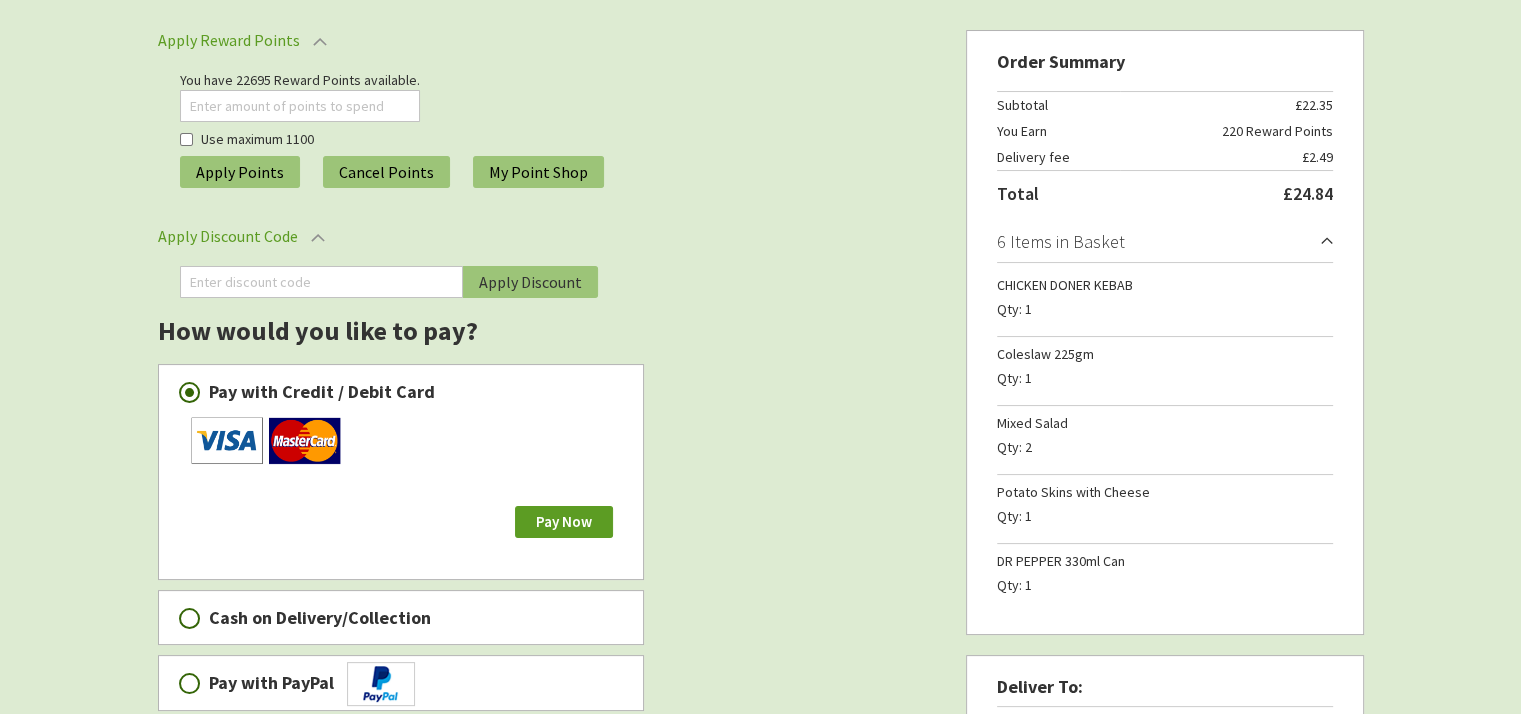 click at bounding box center [266, 440] 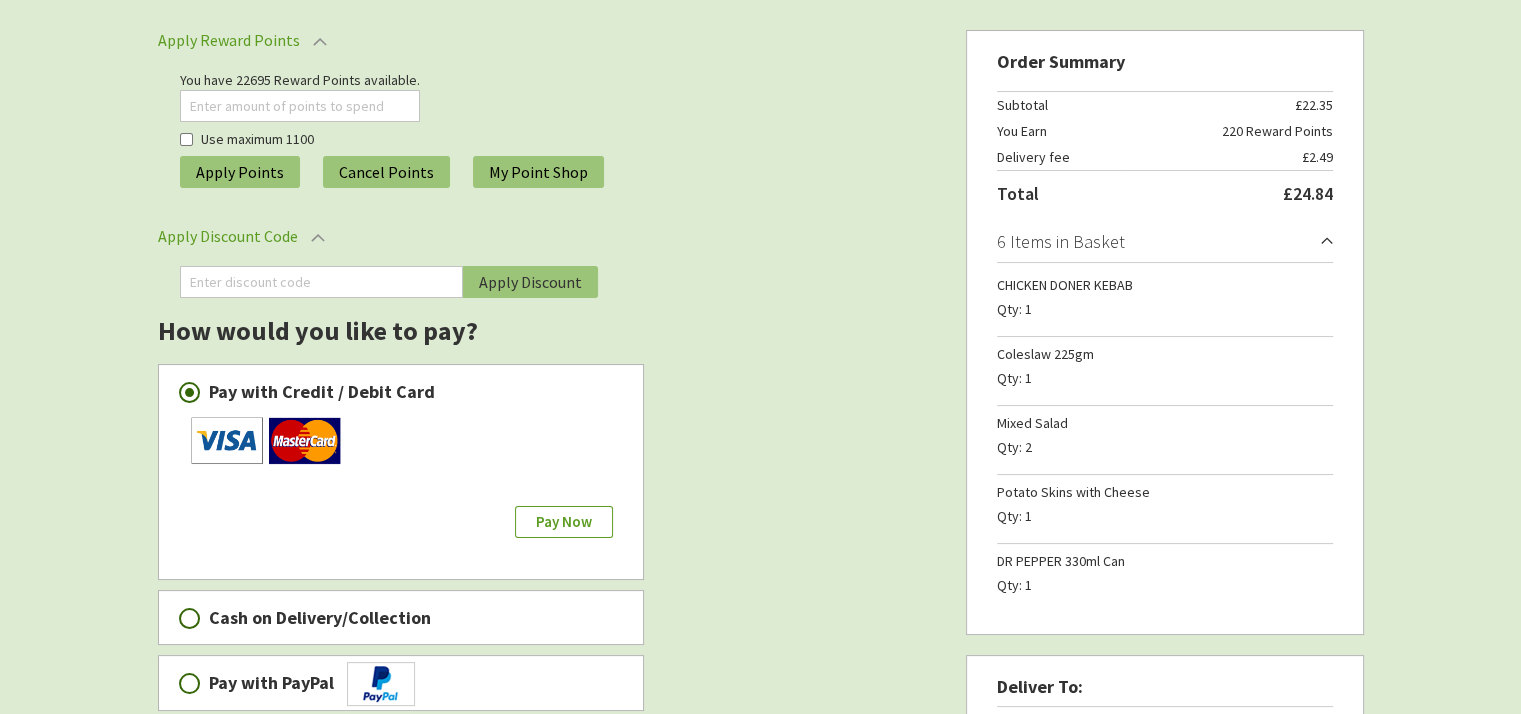 click on "Pay Now" at bounding box center (564, 522) 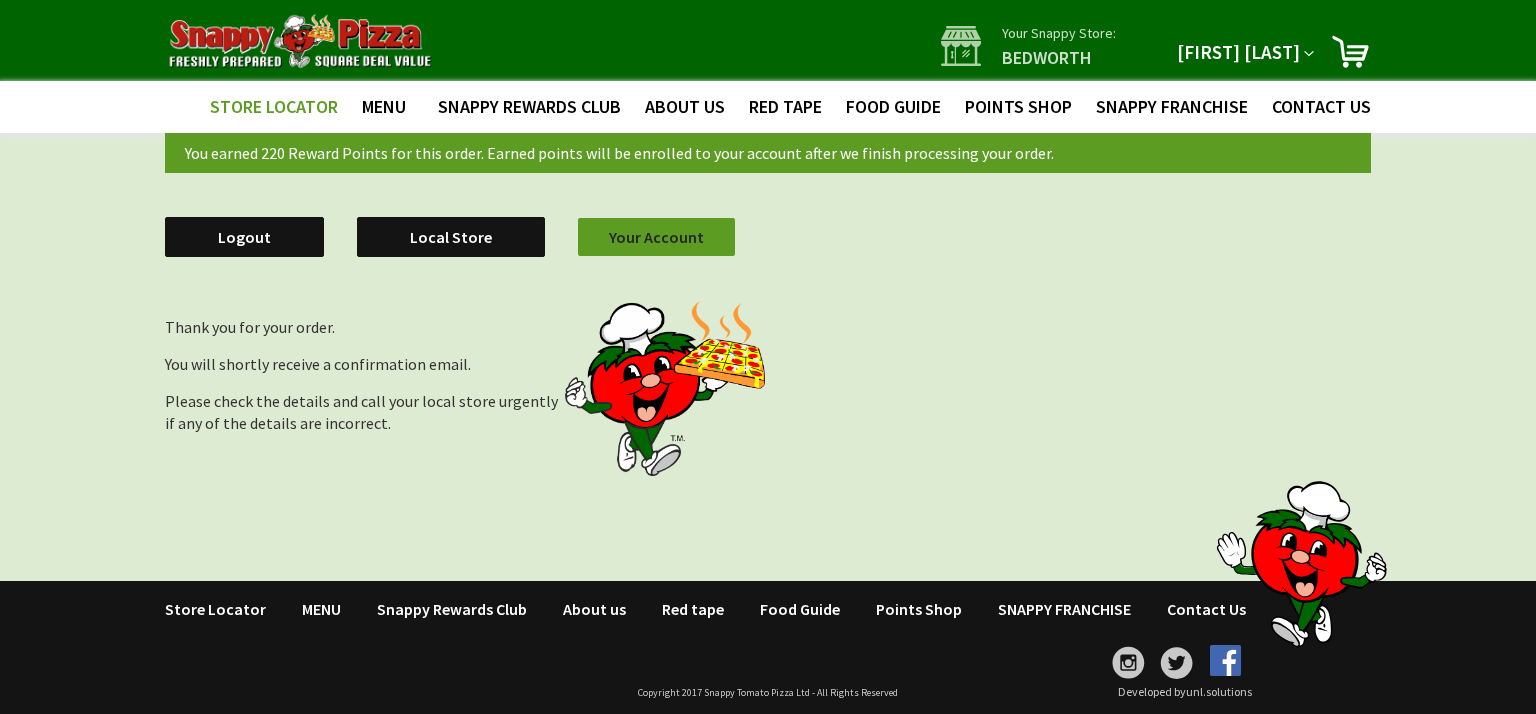 scroll, scrollTop: 0, scrollLeft: 0, axis: both 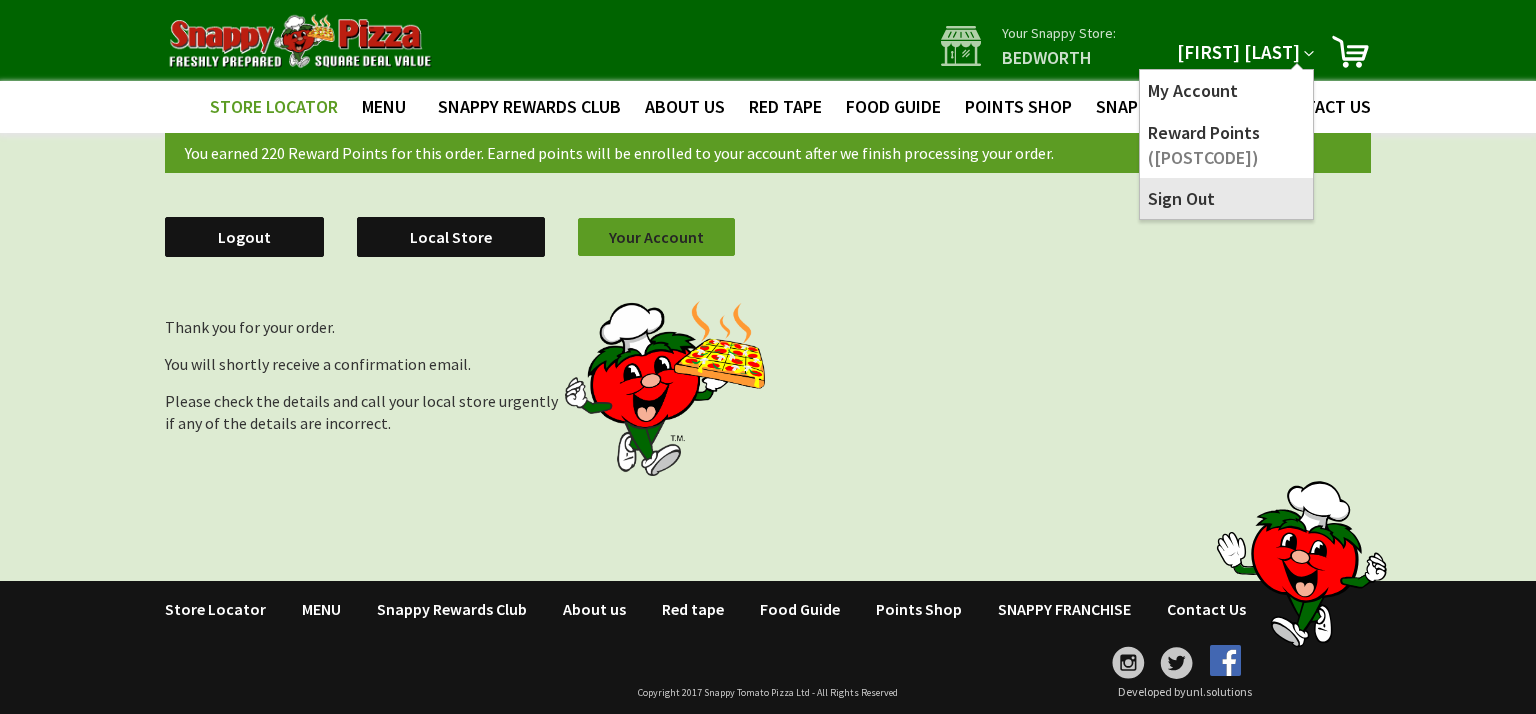 click on "Sign Out" at bounding box center (1226, 198) 